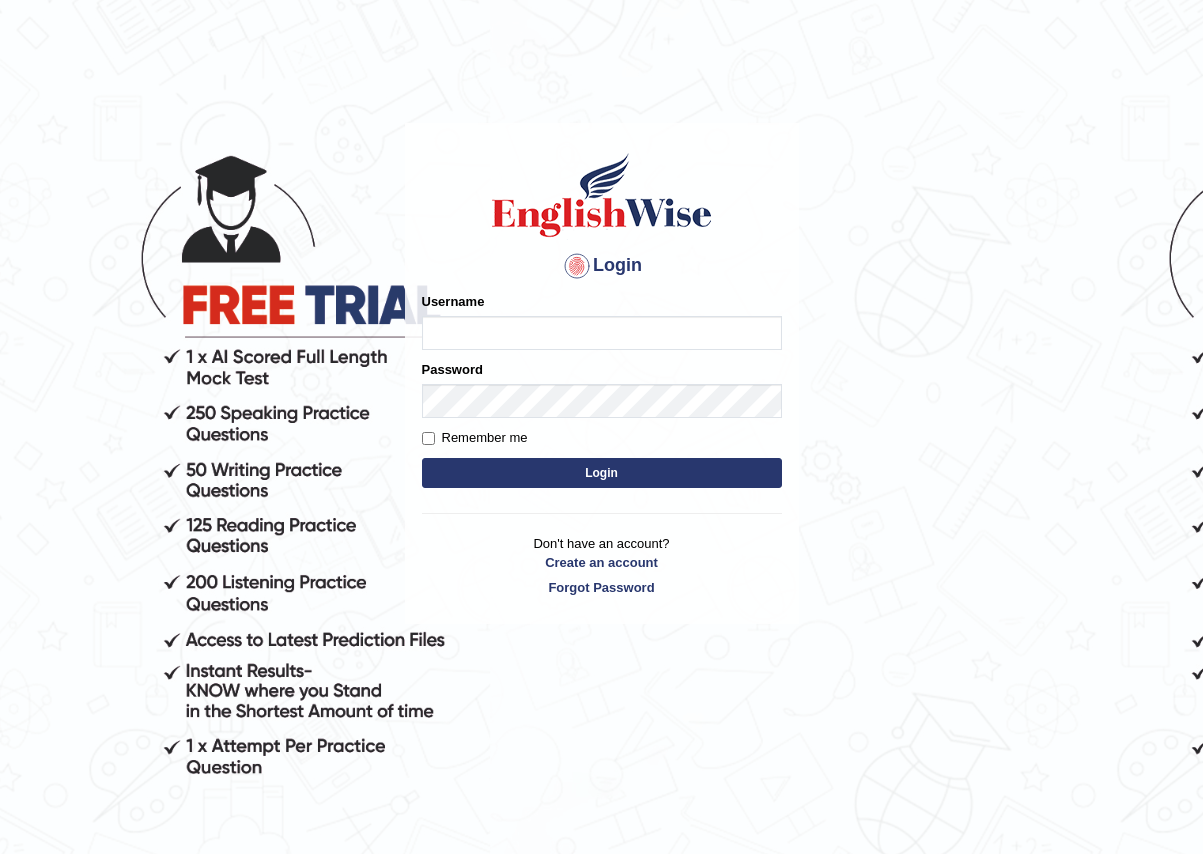 scroll, scrollTop: 0, scrollLeft: 0, axis: both 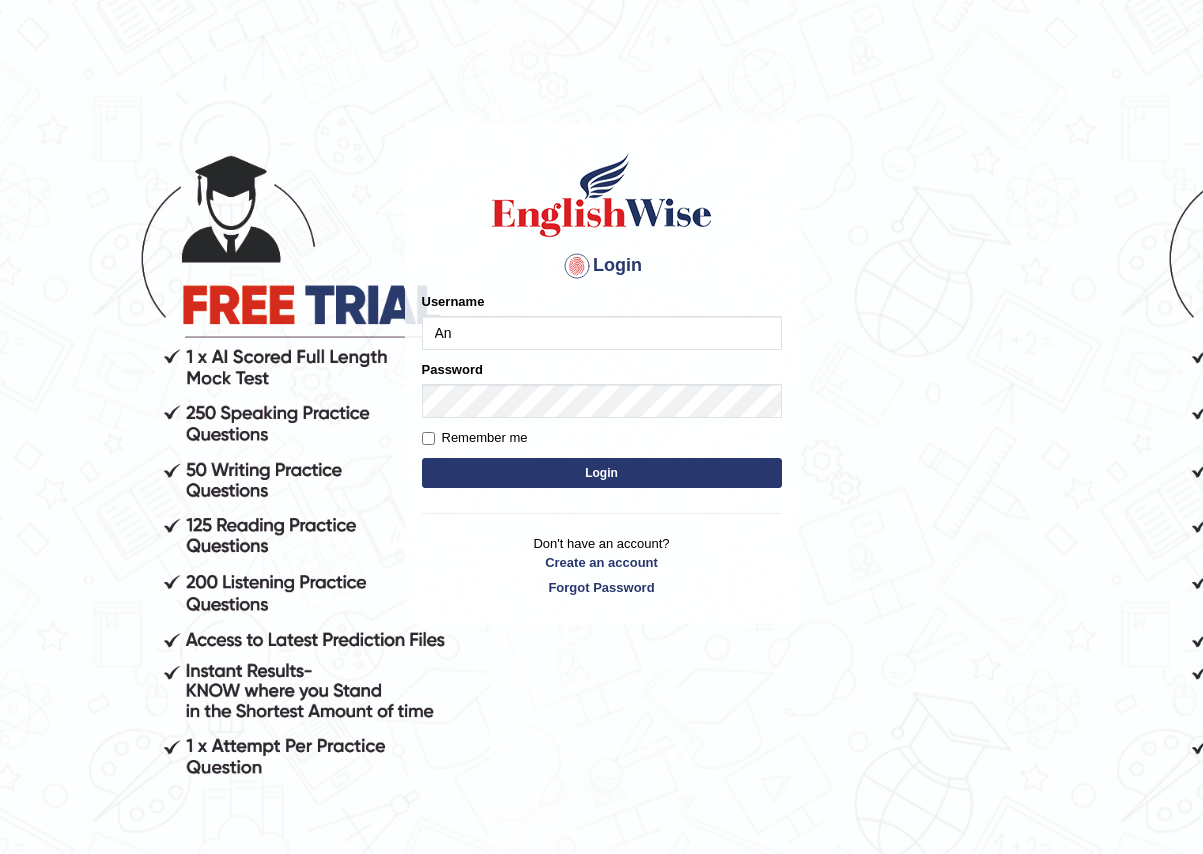 type on "[FIRST]2024" 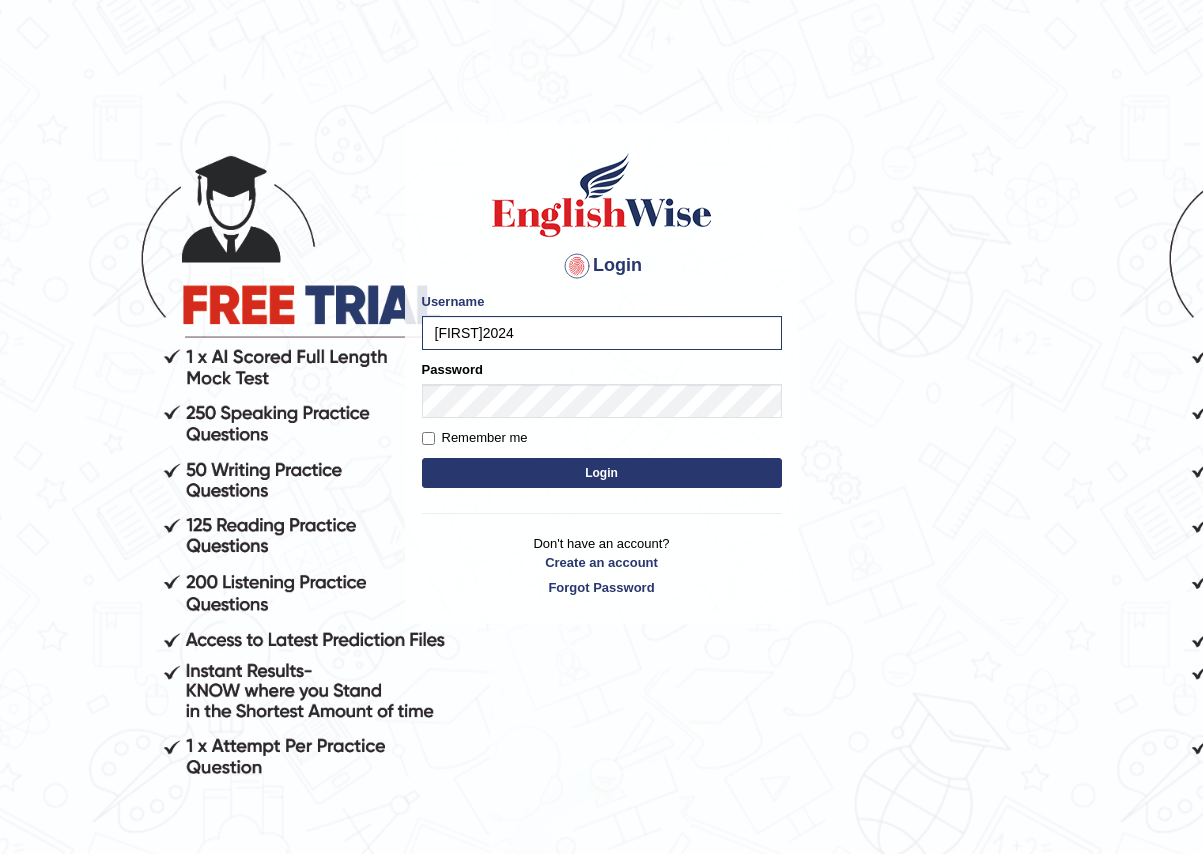 click on "Login" at bounding box center [602, 473] 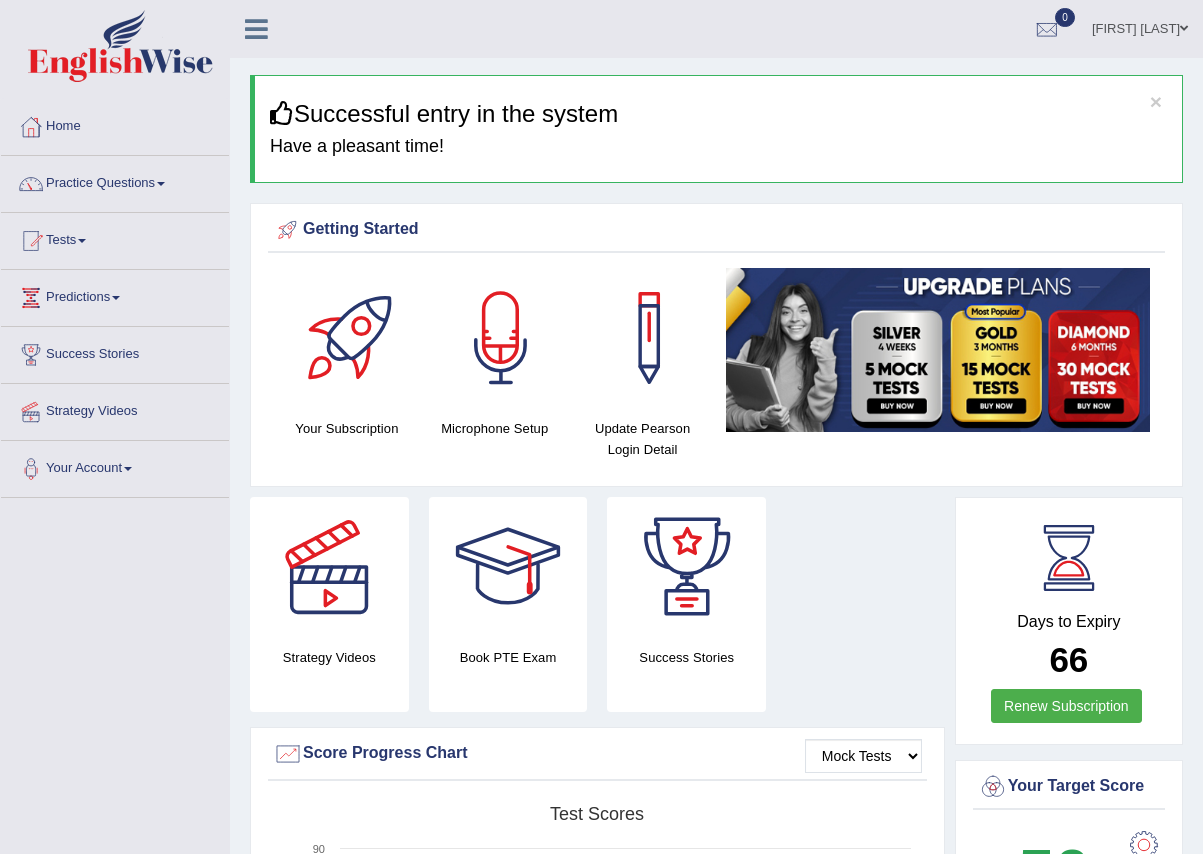 scroll, scrollTop: 0, scrollLeft: 0, axis: both 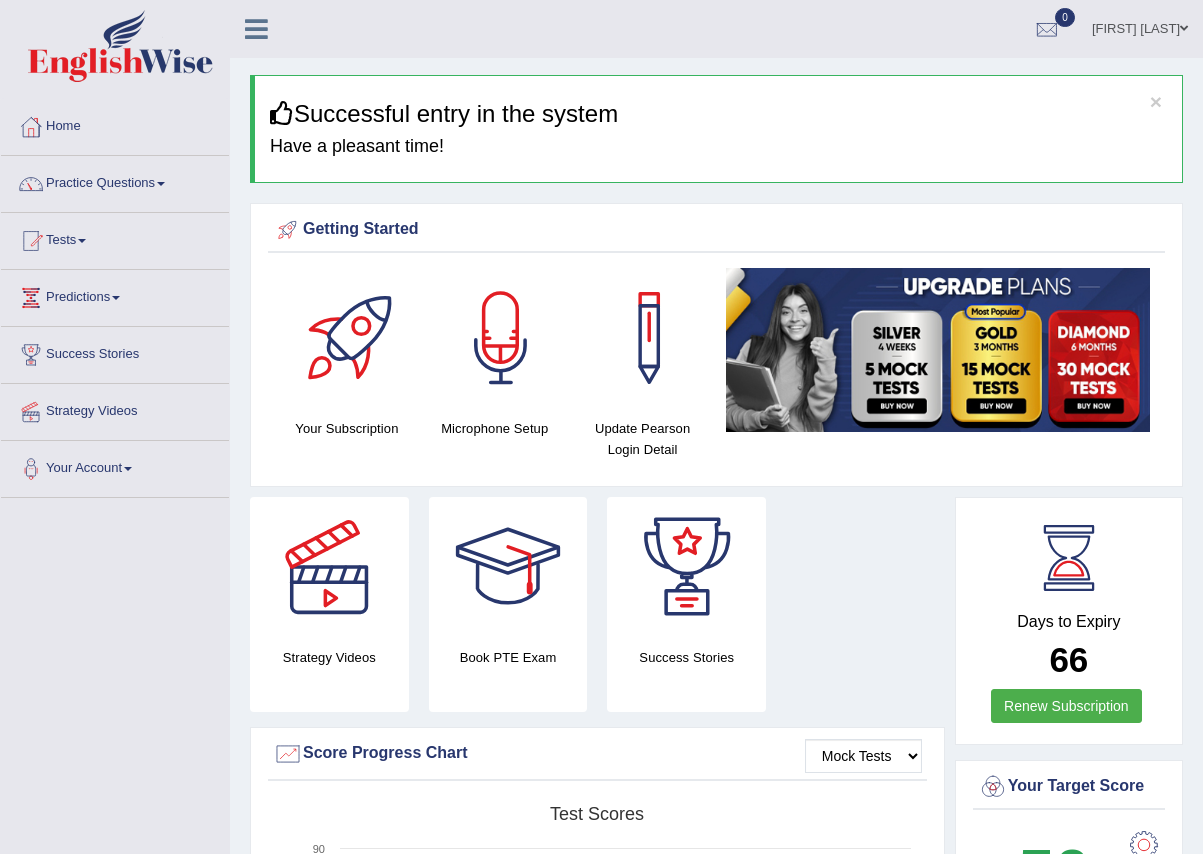click at bounding box center [161, 184] 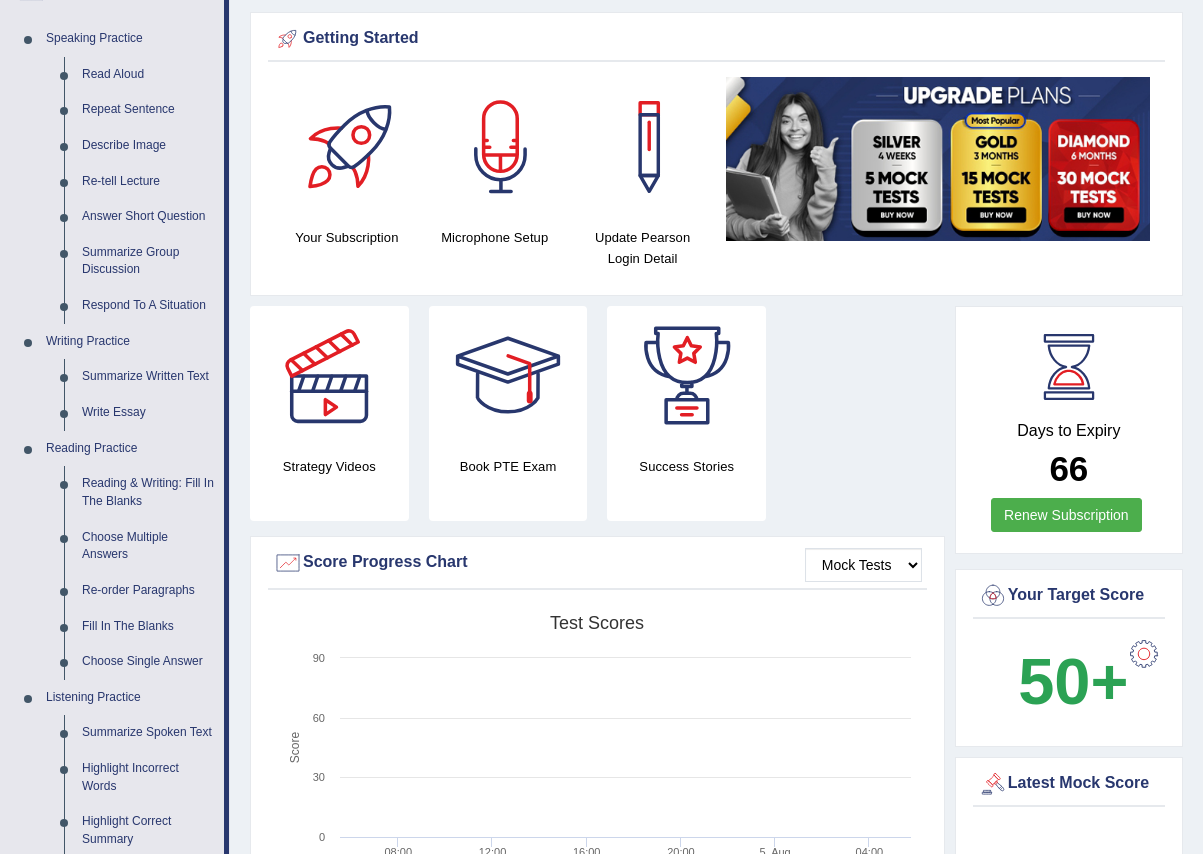 scroll, scrollTop: 200, scrollLeft: 0, axis: vertical 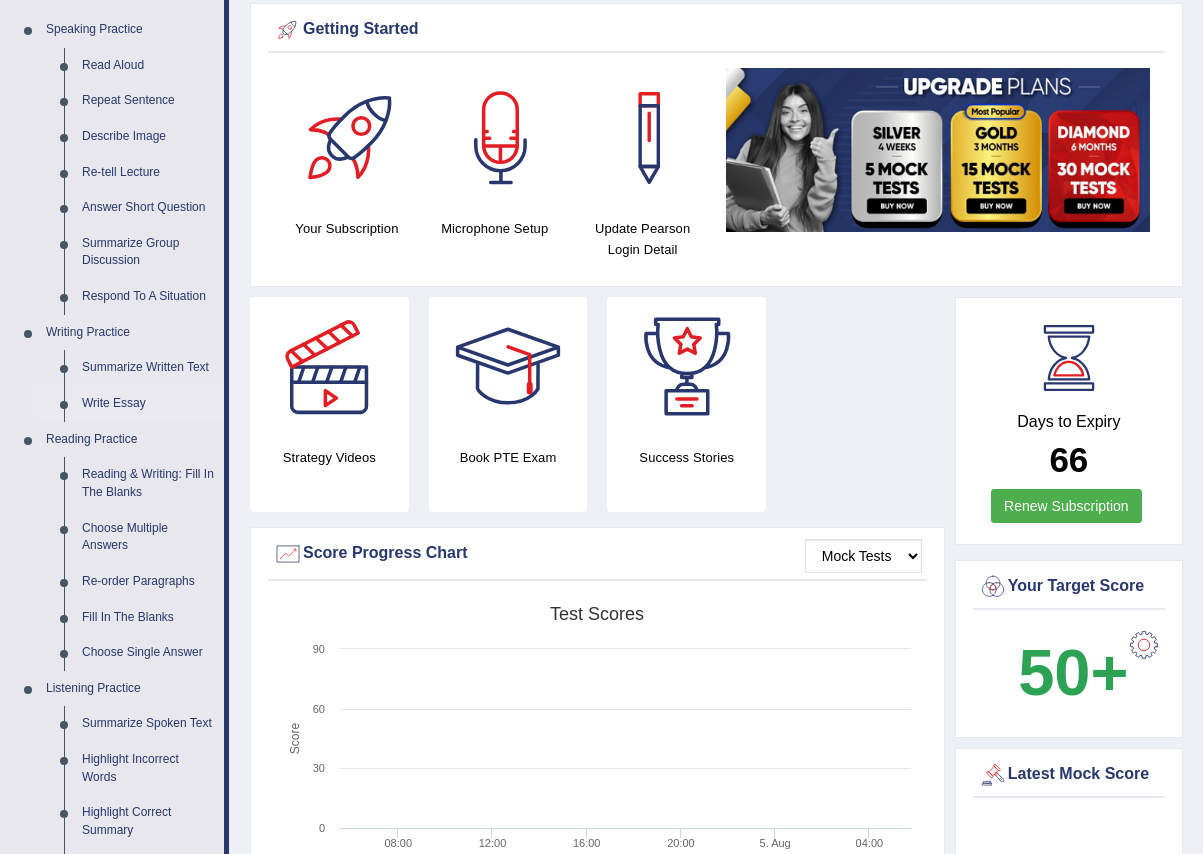 click on "Write Essay" at bounding box center (148, 404) 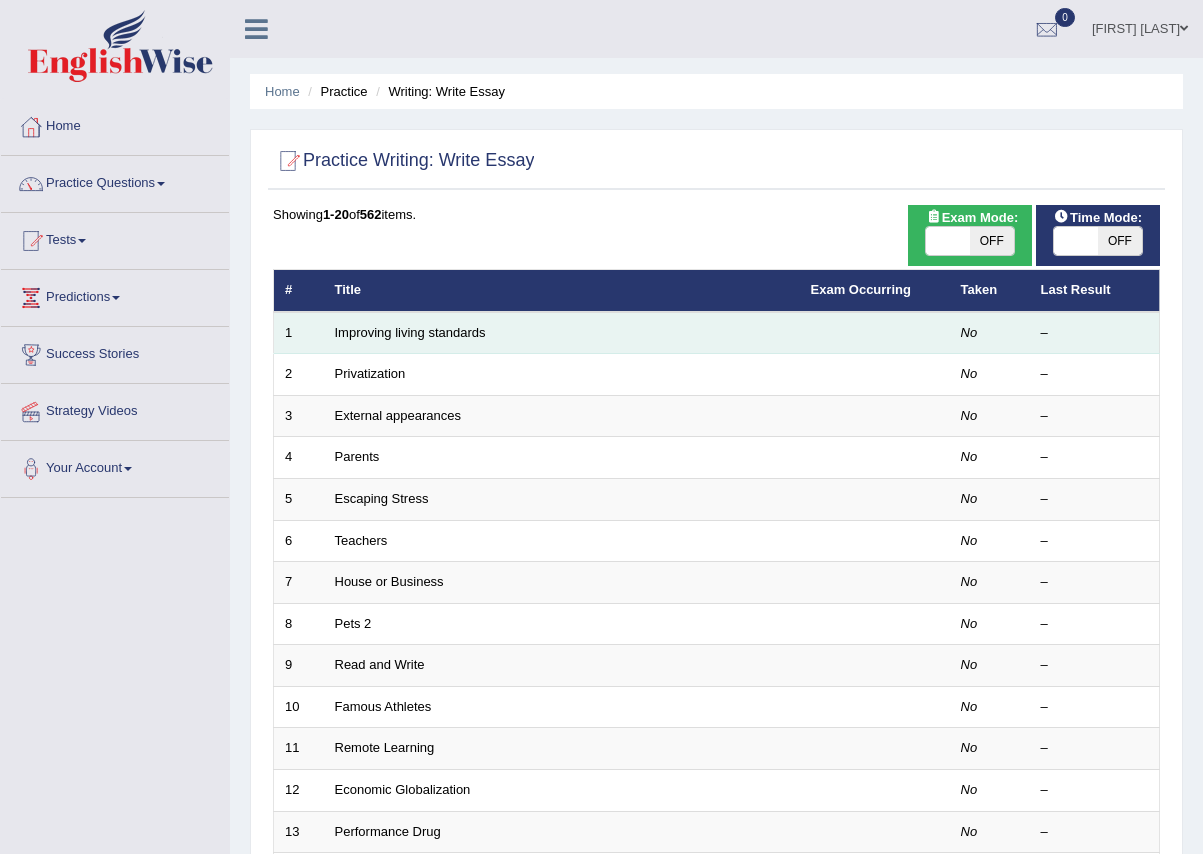 scroll, scrollTop: 0, scrollLeft: 0, axis: both 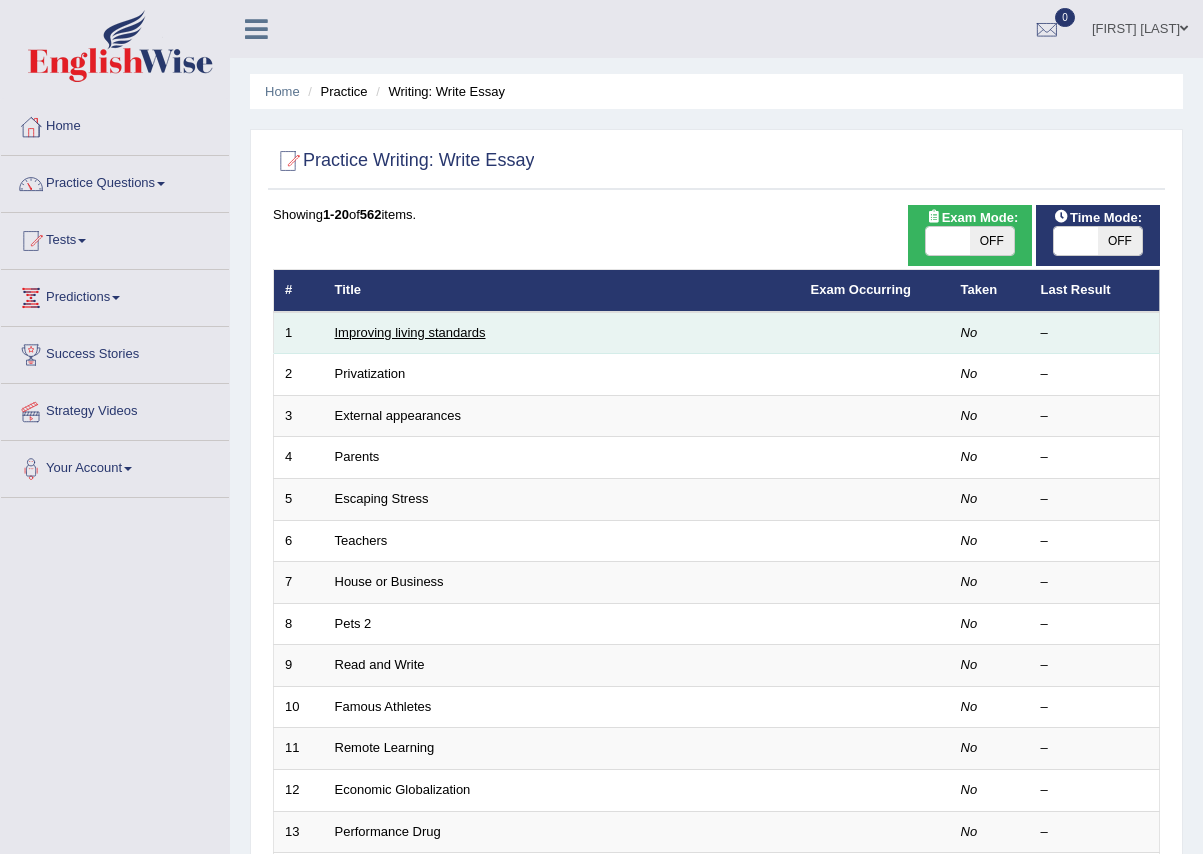 click on "Improving living standards" at bounding box center (410, 332) 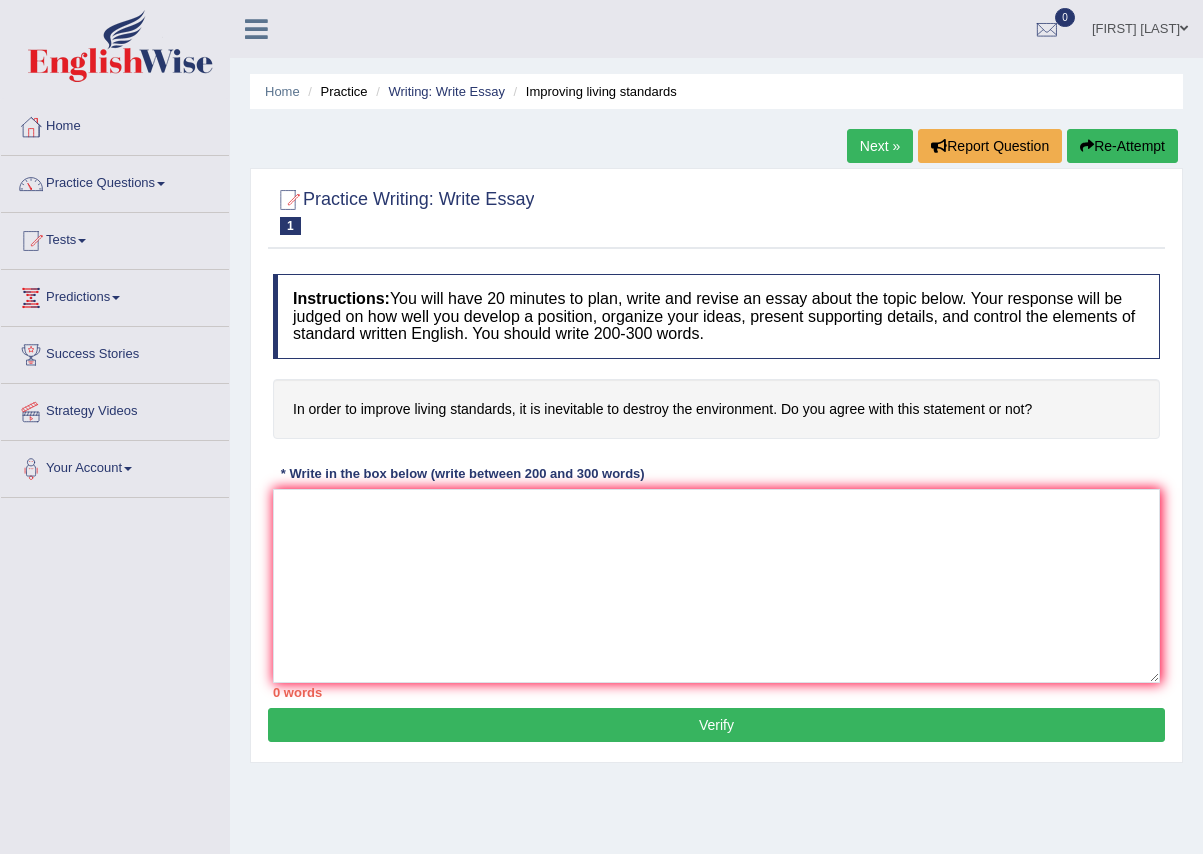 scroll, scrollTop: 0, scrollLeft: 0, axis: both 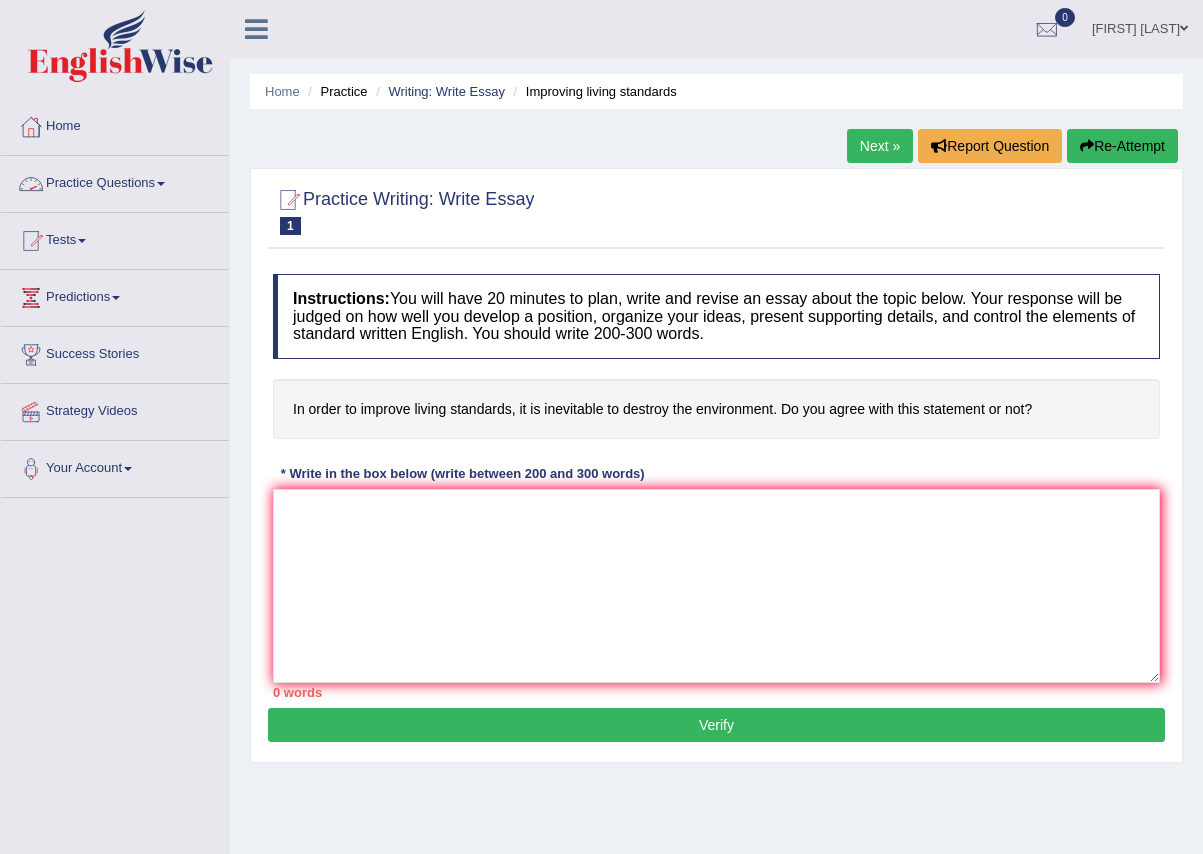click at bounding box center (161, 184) 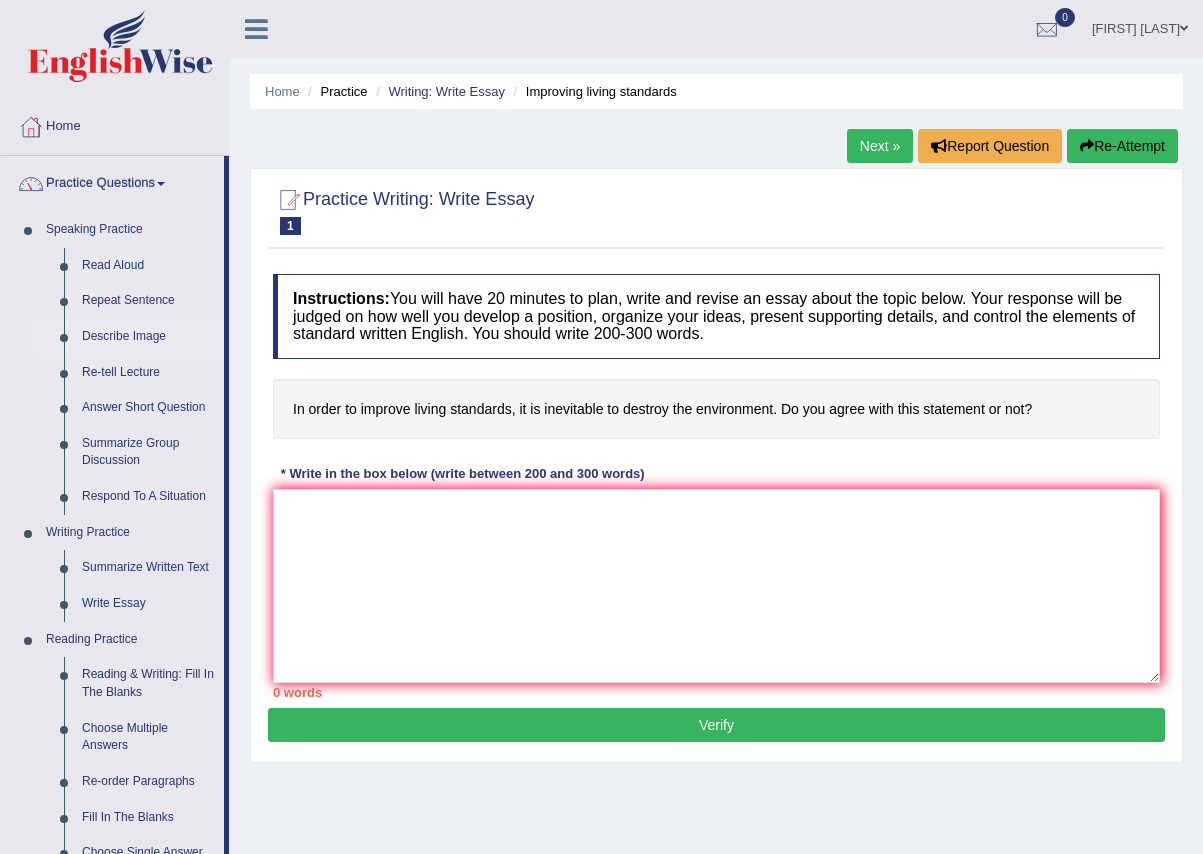 scroll, scrollTop: 100, scrollLeft: 0, axis: vertical 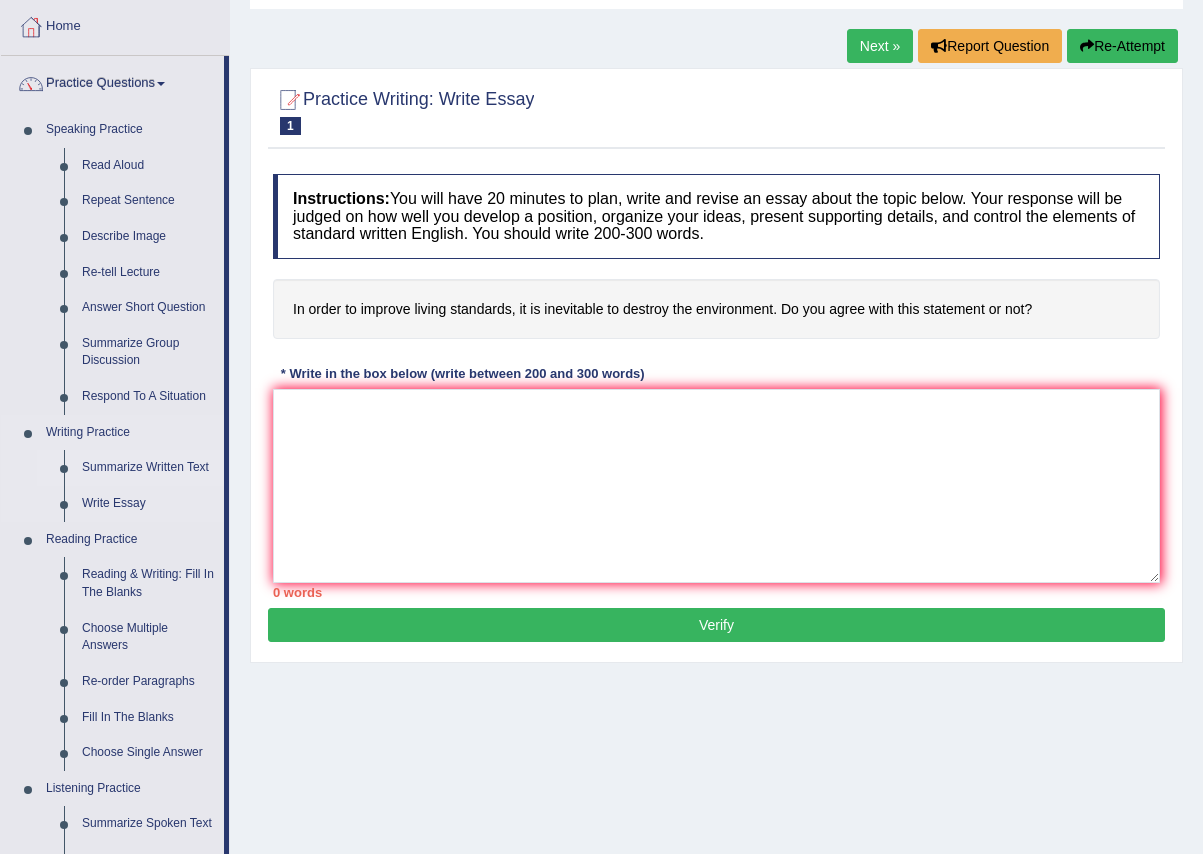 click on "Summarize Written Text" at bounding box center (148, 468) 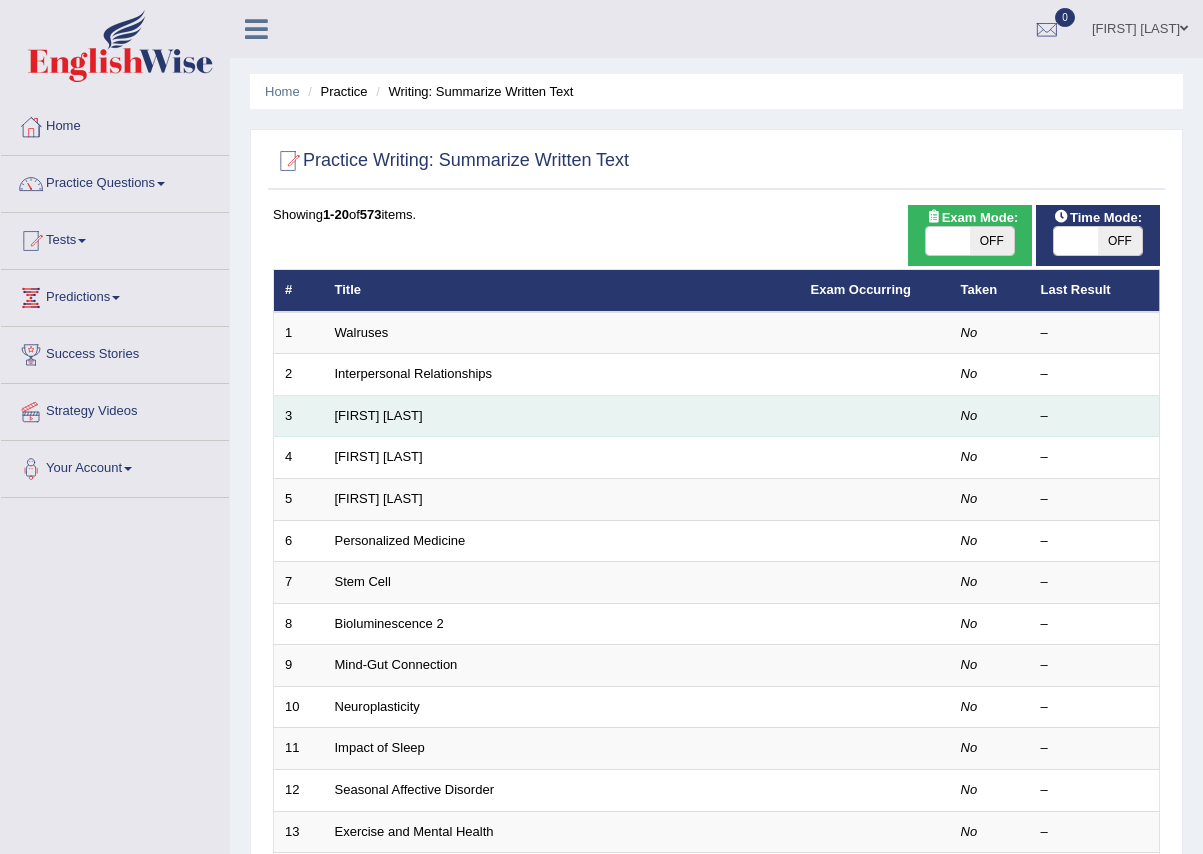 scroll, scrollTop: 0, scrollLeft: 0, axis: both 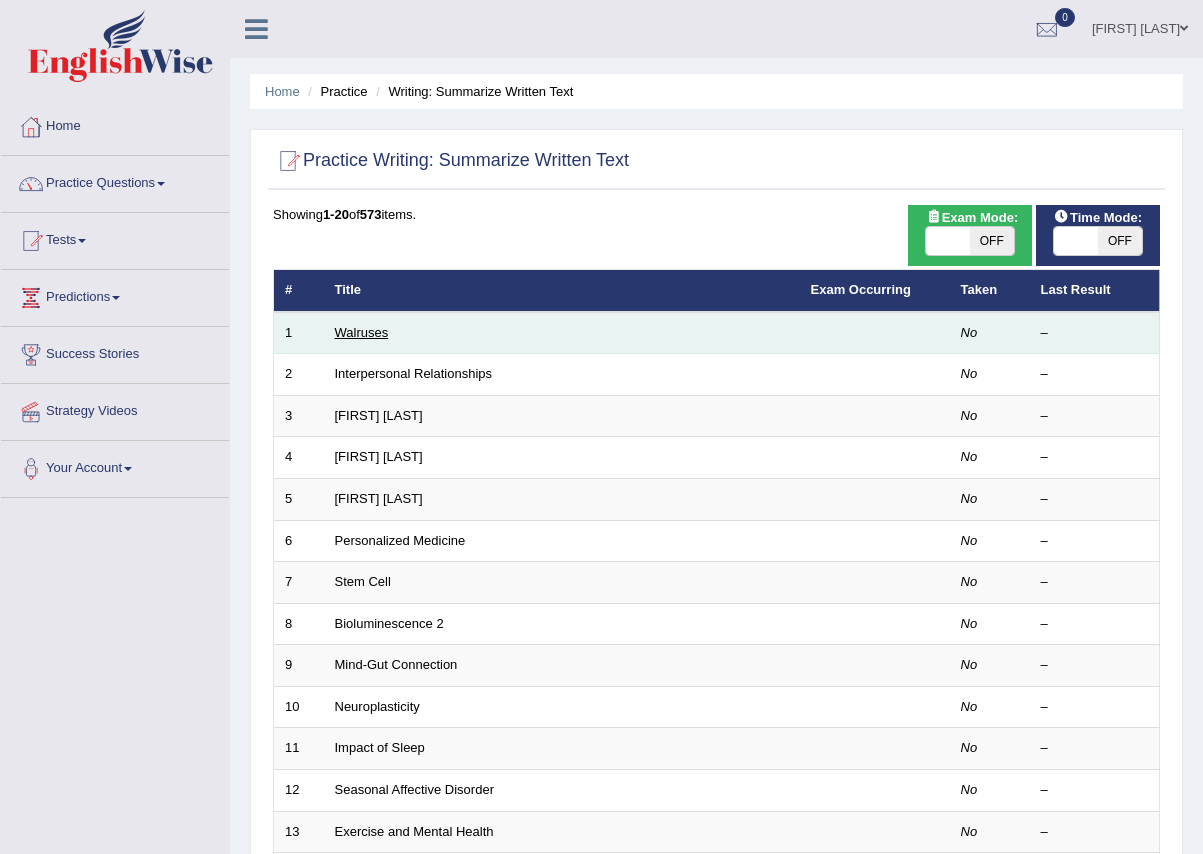click on "Walruses" at bounding box center [362, 332] 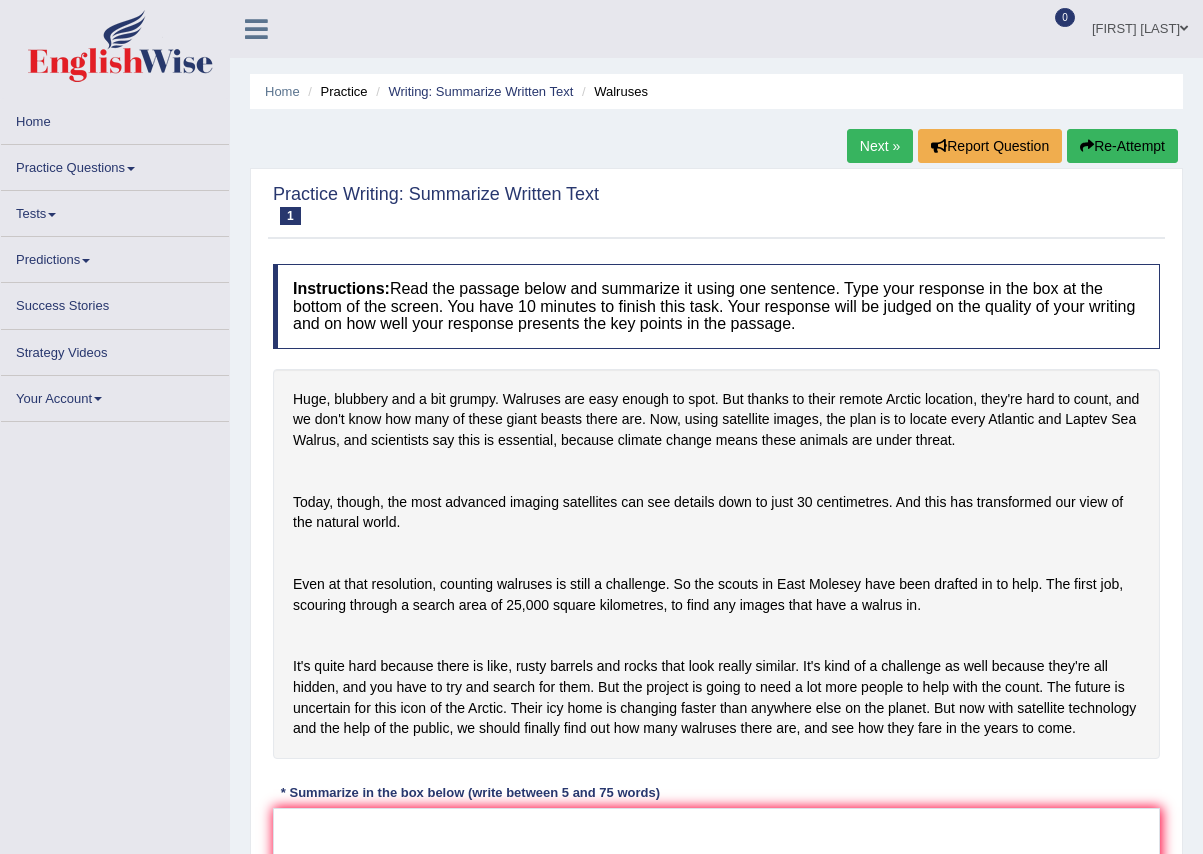 scroll, scrollTop: 0, scrollLeft: 0, axis: both 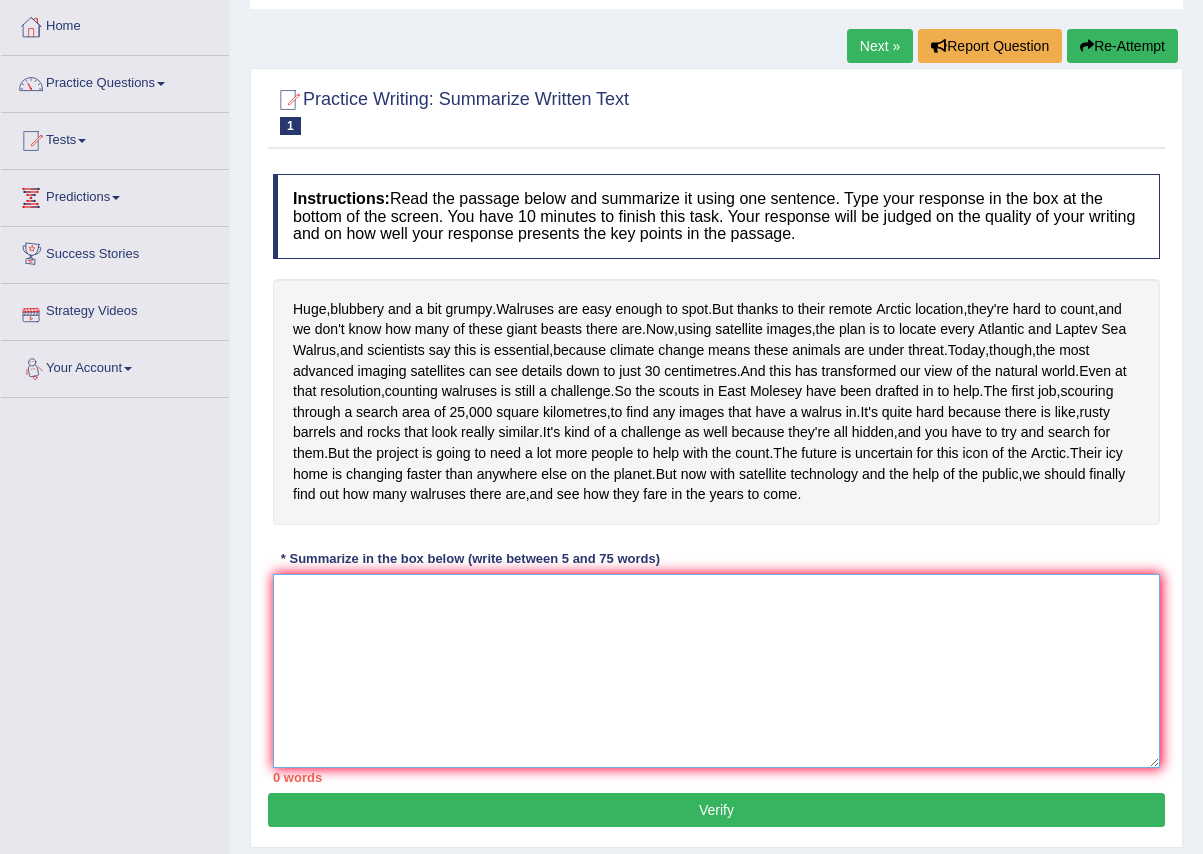 click at bounding box center [716, 671] 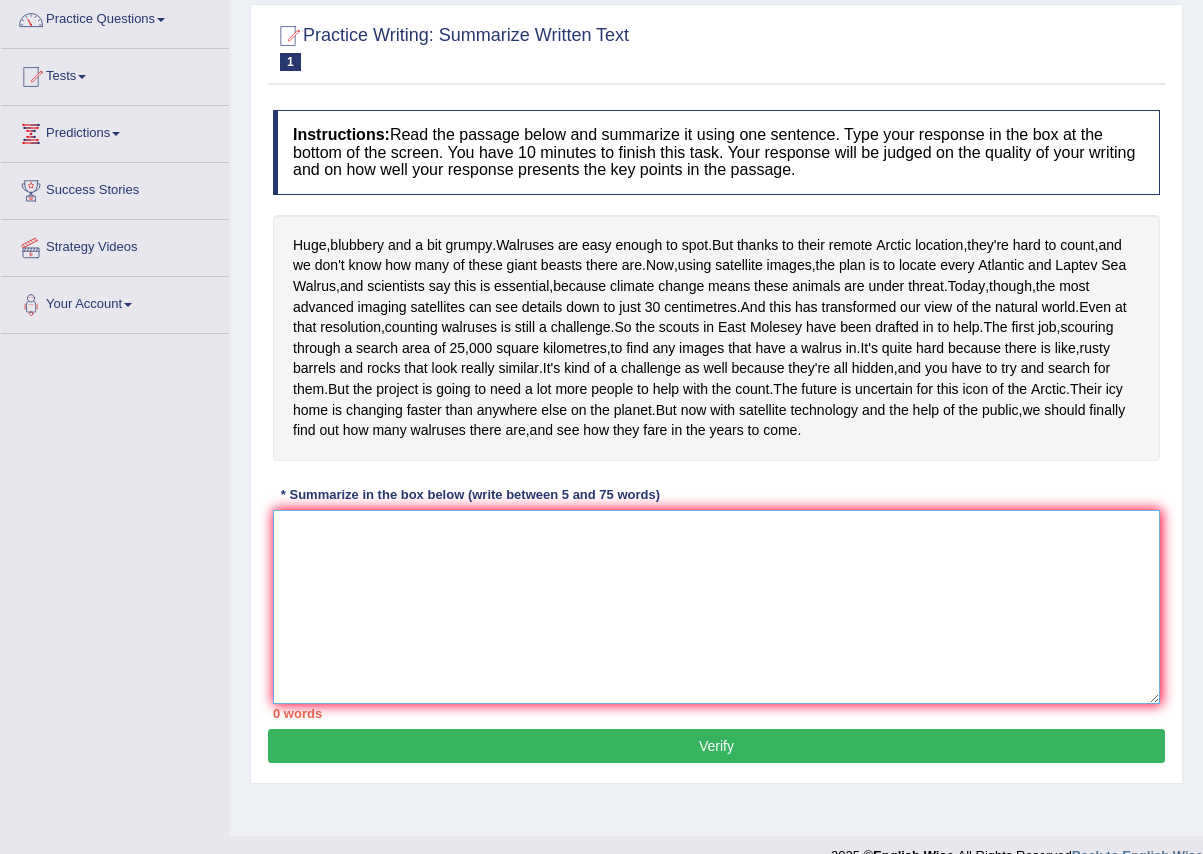 scroll, scrollTop: 200, scrollLeft: 0, axis: vertical 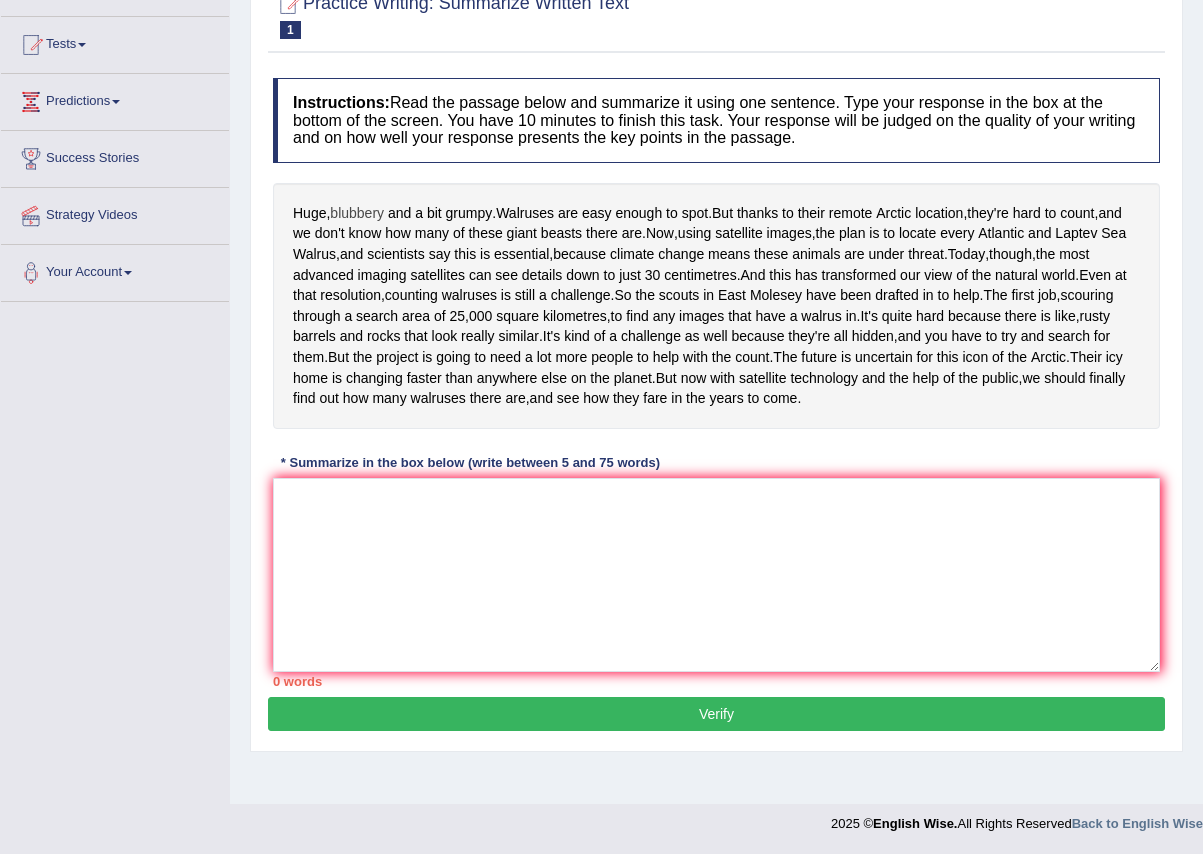 drag, startPoint x: 306, startPoint y: 208, endPoint x: 352, endPoint y: 211, distance: 46.09772 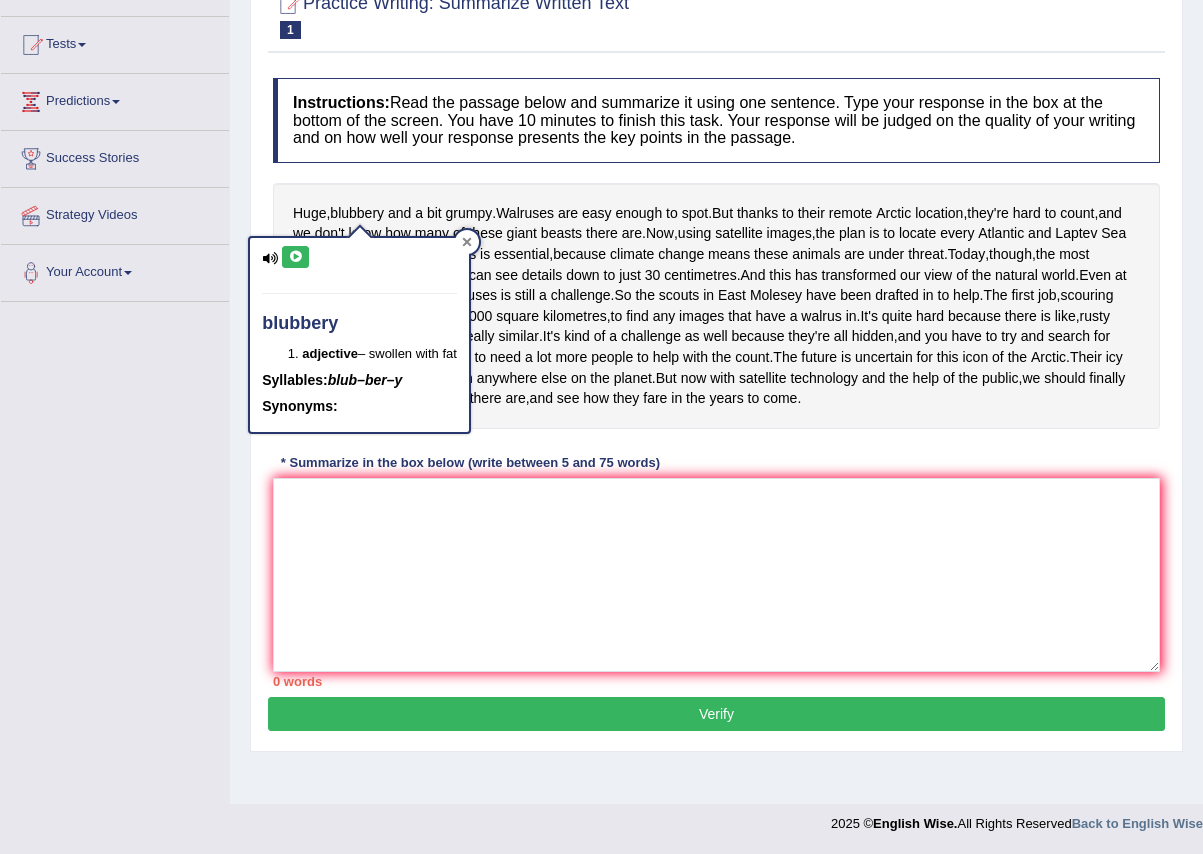 click at bounding box center [467, 242] 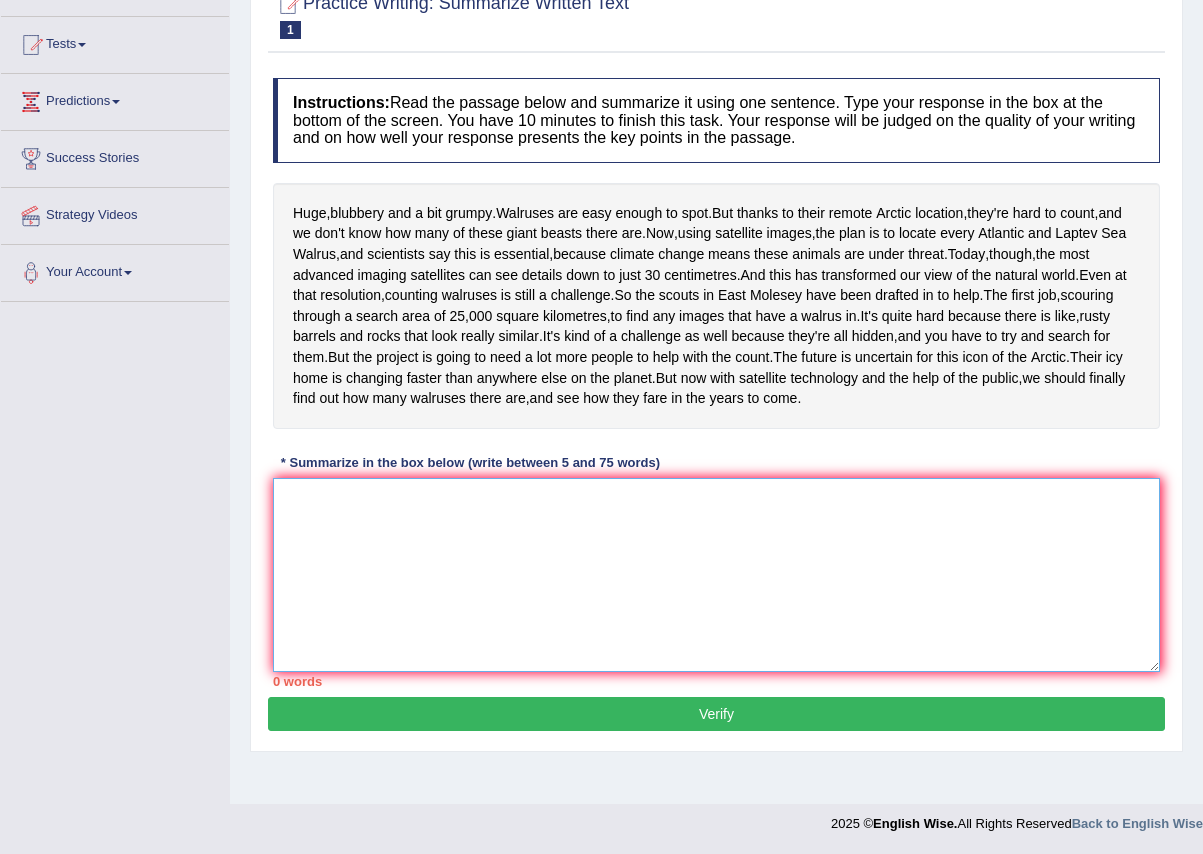 click at bounding box center [716, 575] 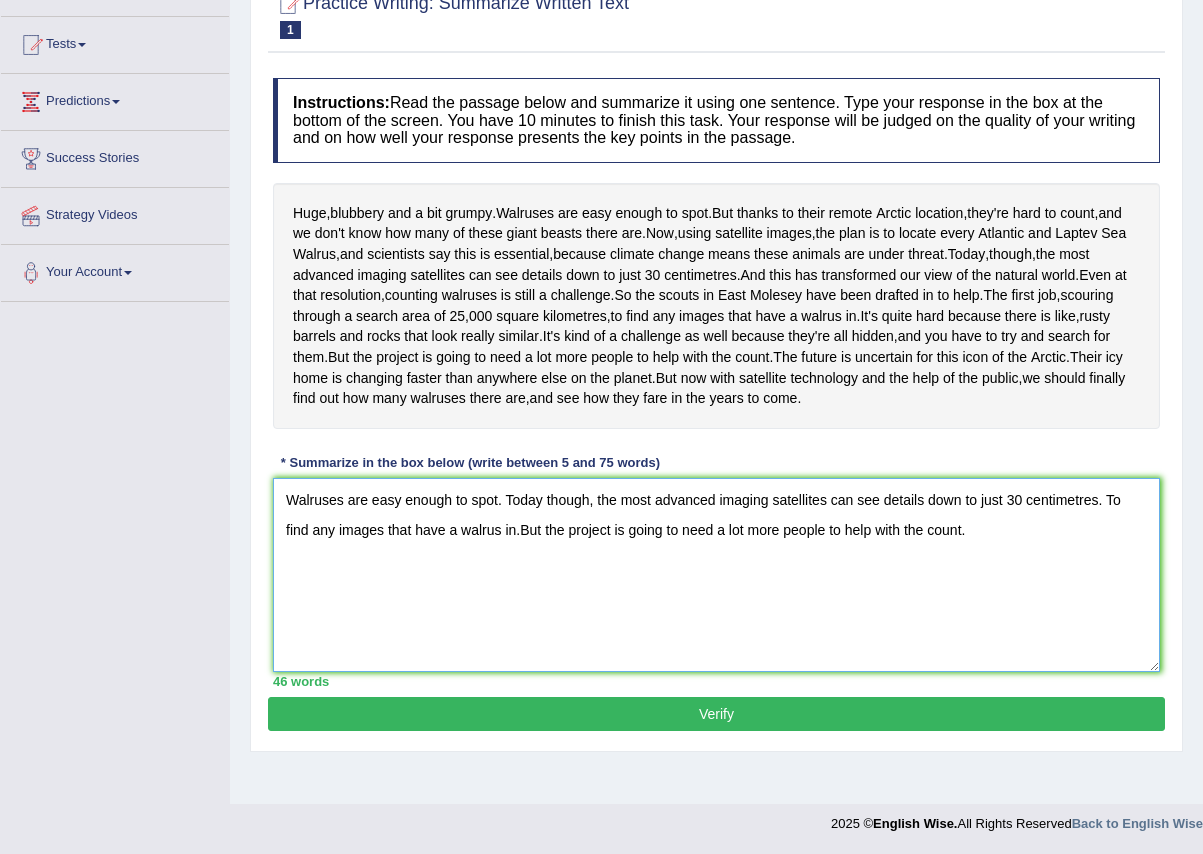 type on "Walruses are easy enough to spot. Today though, the most advanced imaging satellites can see details down to just 30 centimetres. To find any images that have a walrus in.But the project is going to need a lot more people to help with the count." 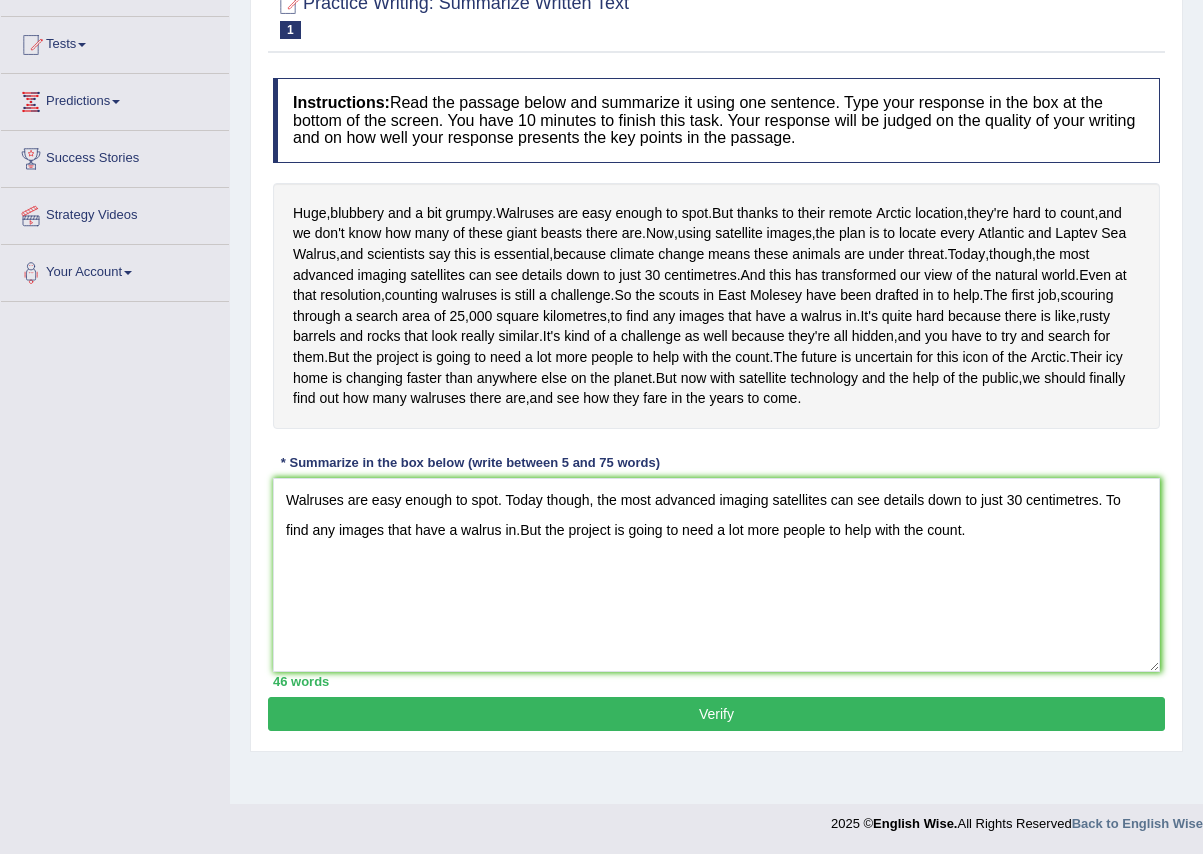 click on "Verify" at bounding box center [716, 714] 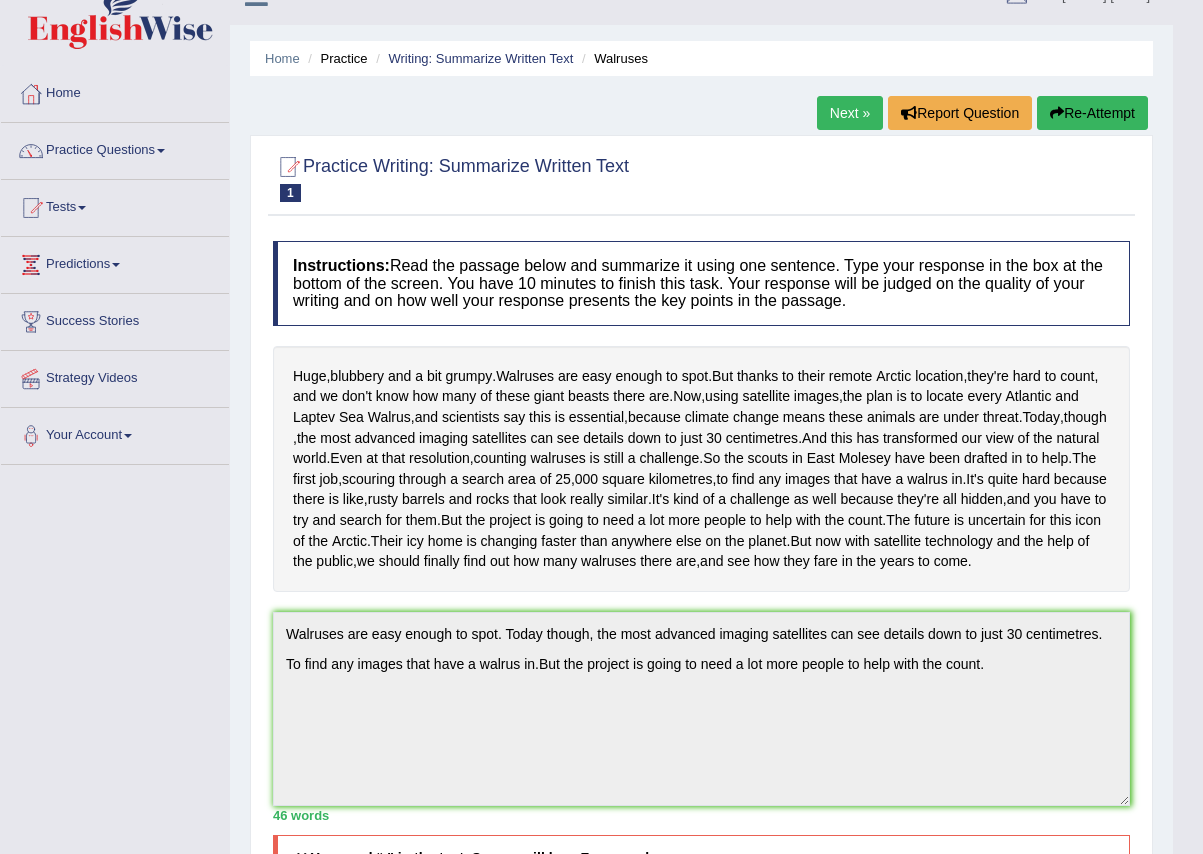 scroll, scrollTop: 0, scrollLeft: 0, axis: both 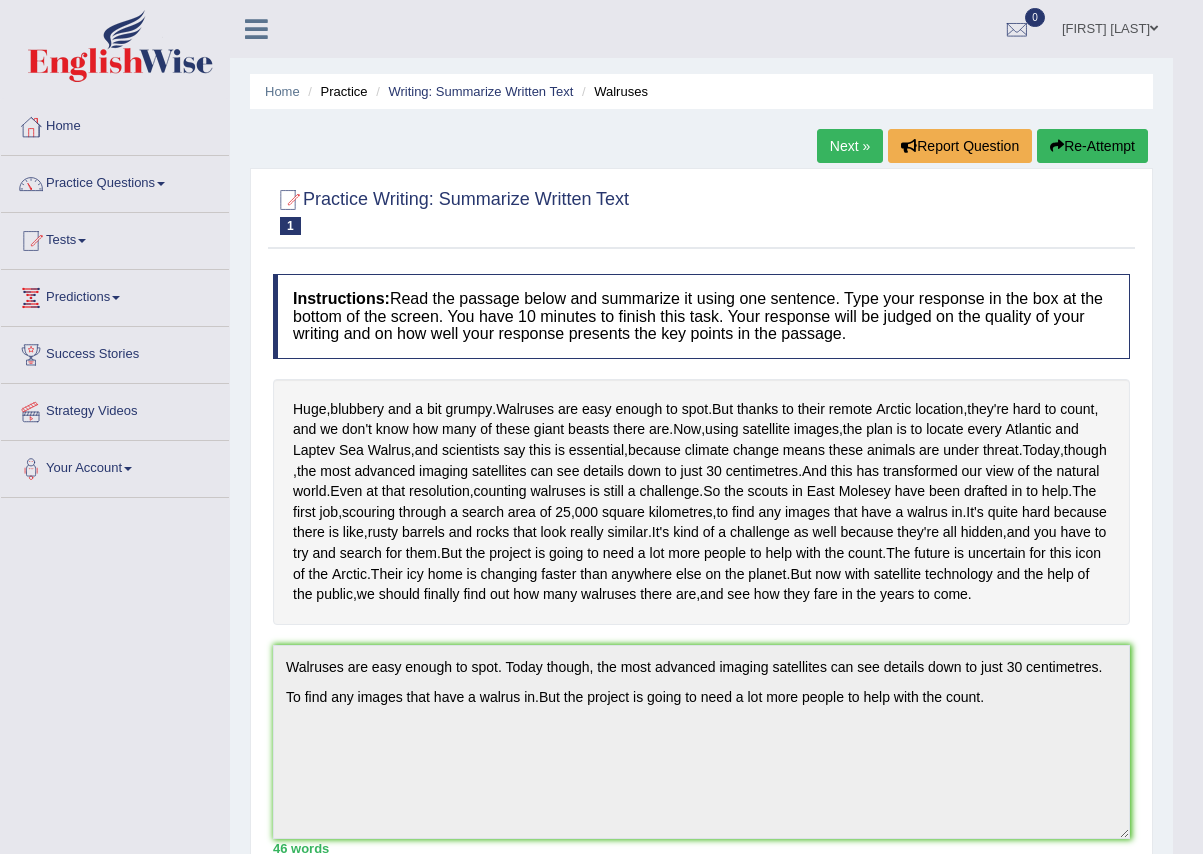 click on "Next »" at bounding box center (850, 146) 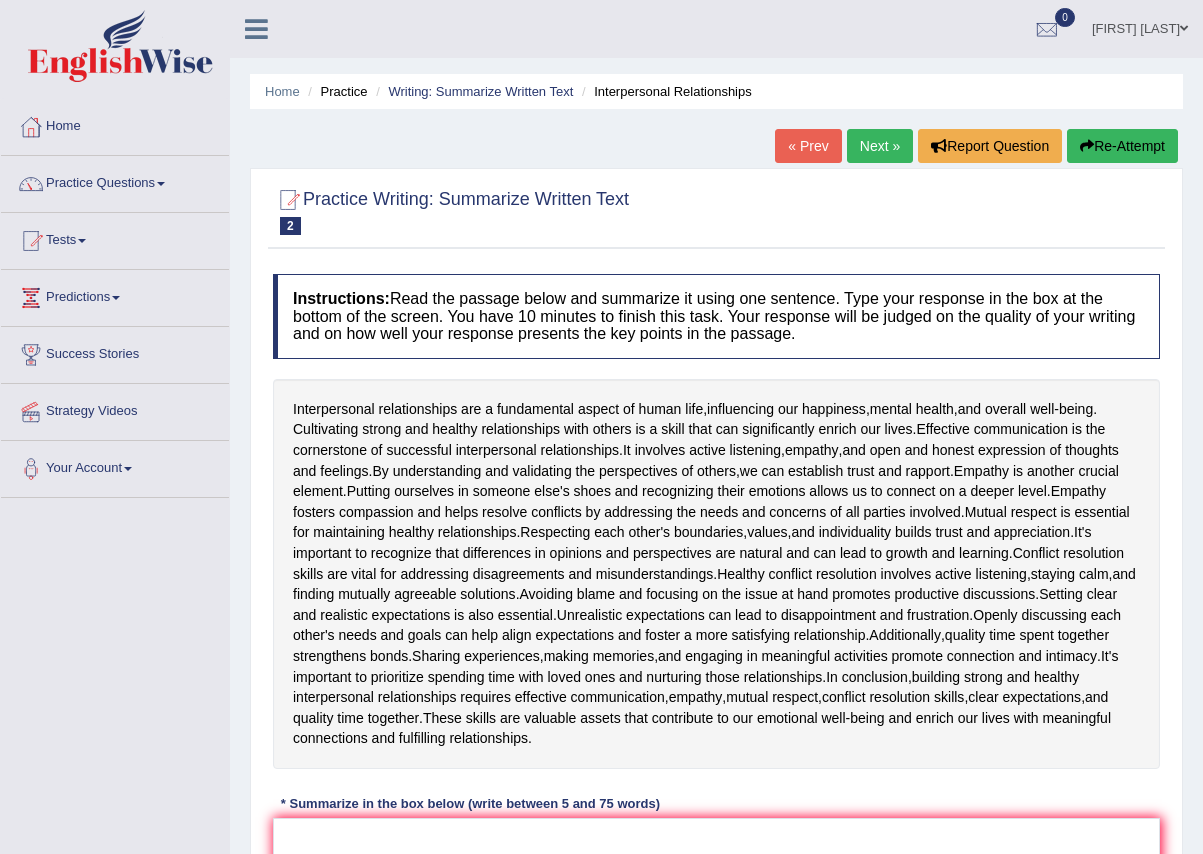 scroll, scrollTop: 100, scrollLeft: 0, axis: vertical 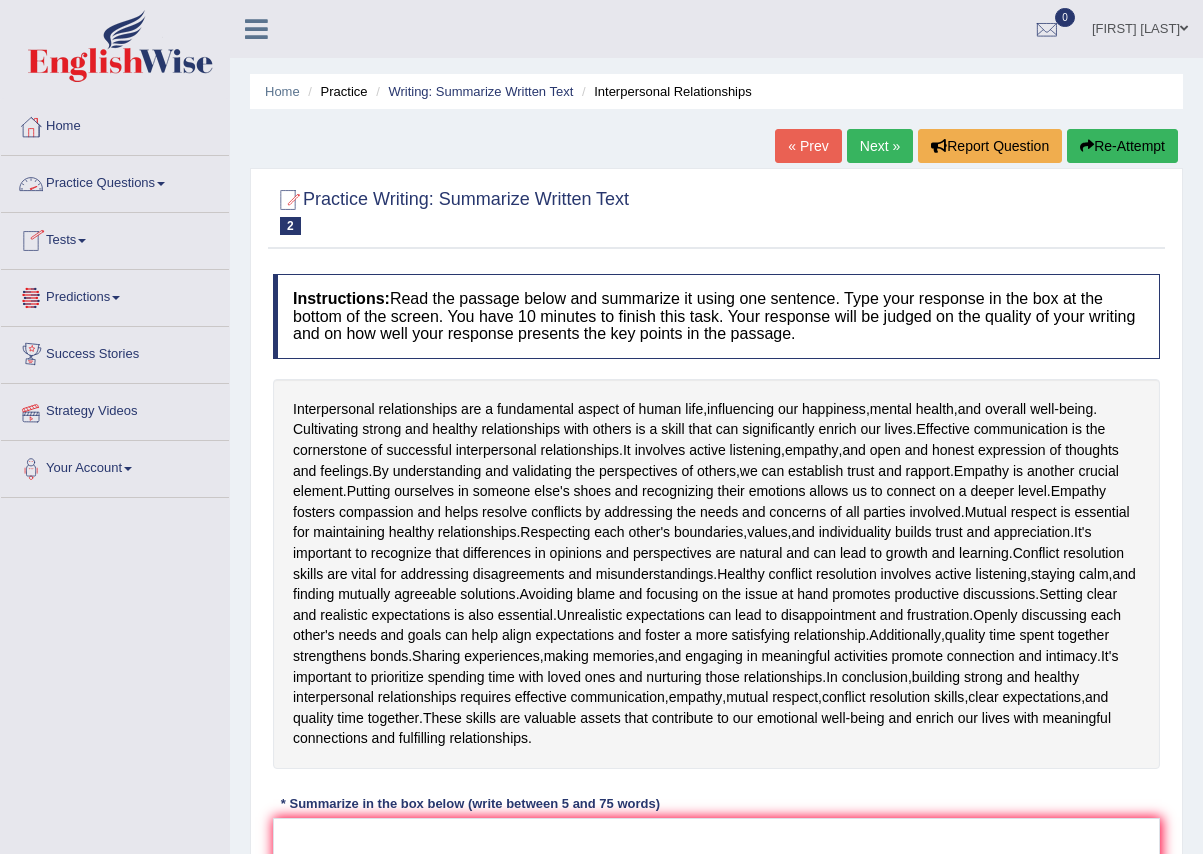 click on "Practice Questions" at bounding box center [115, 181] 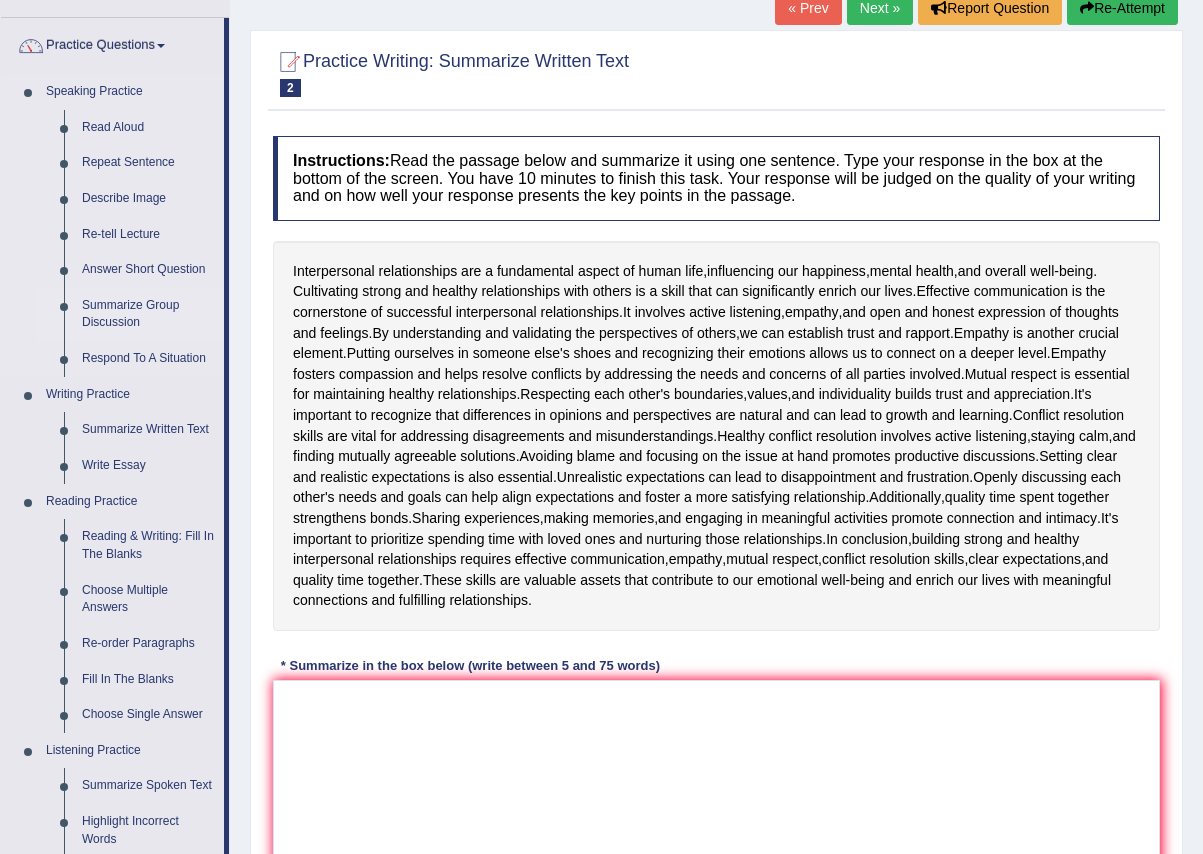 scroll, scrollTop: 200, scrollLeft: 0, axis: vertical 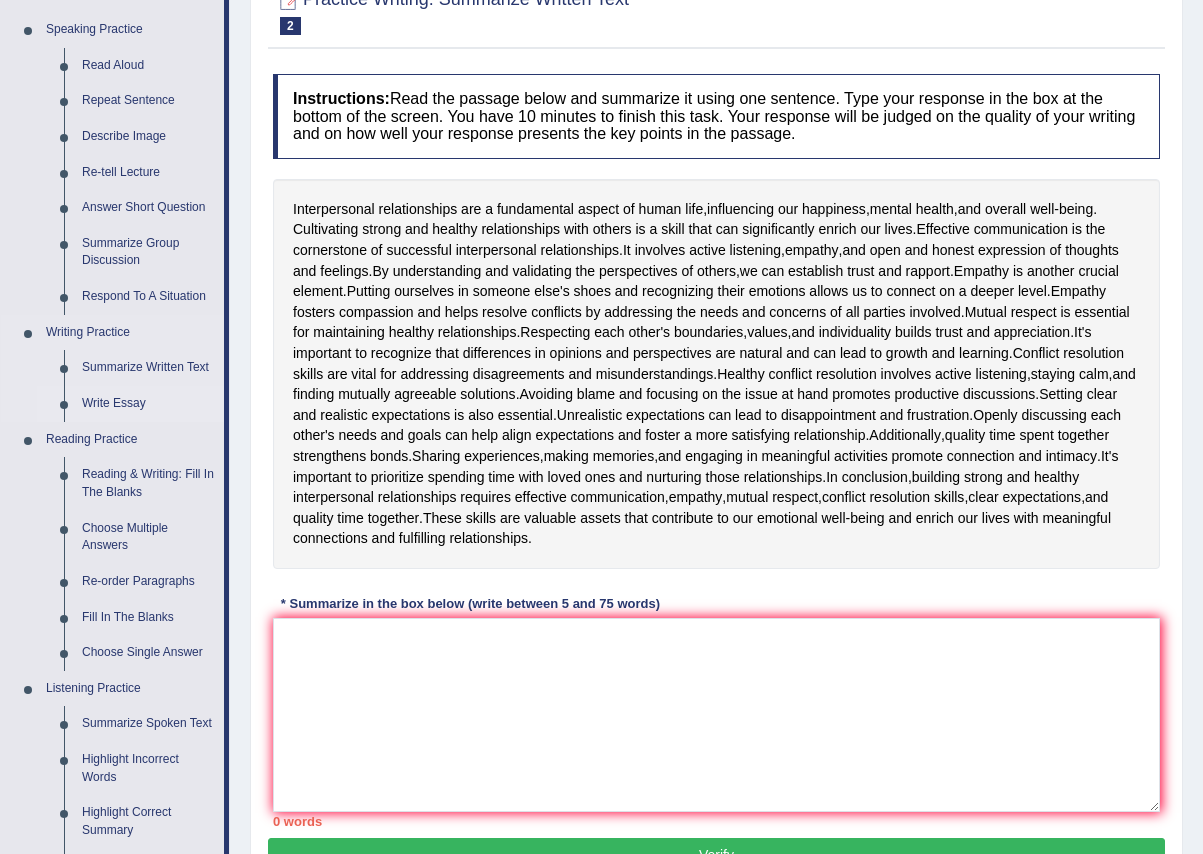 click on "Write Essay" at bounding box center (148, 404) 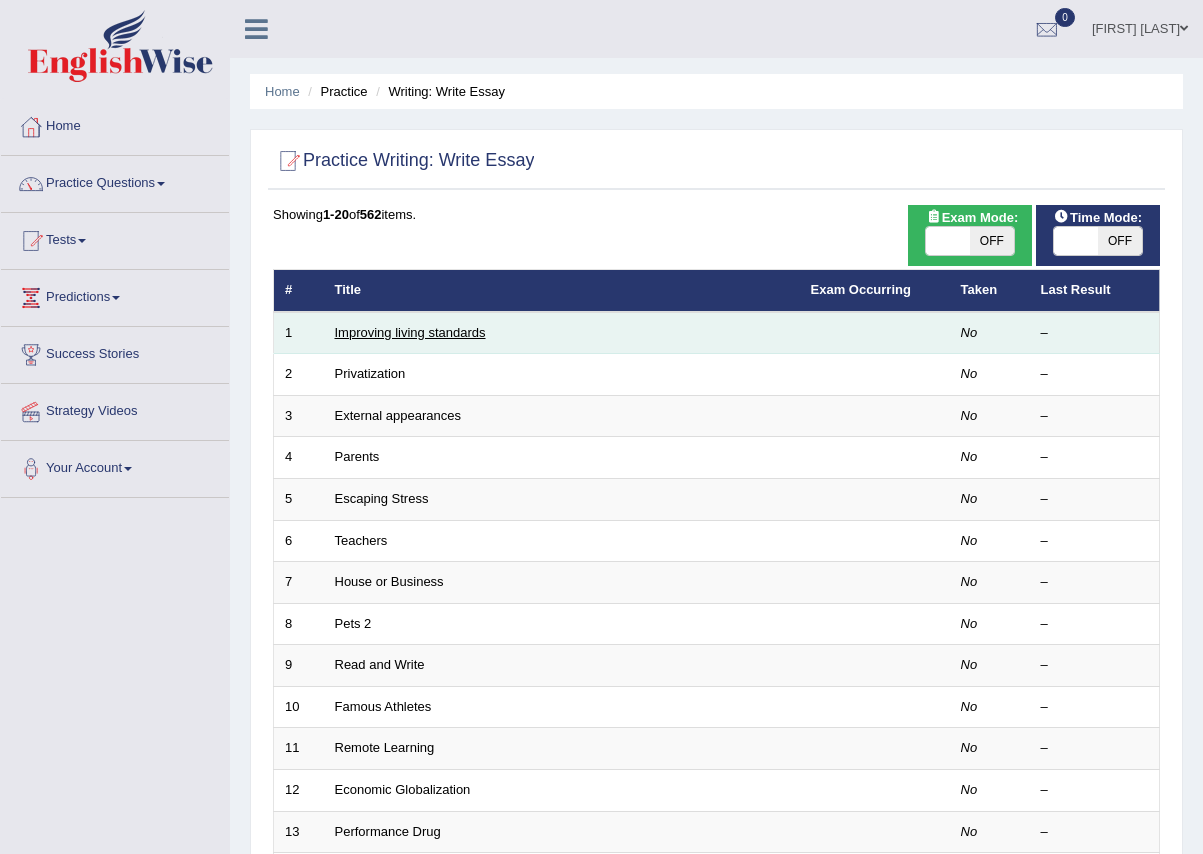 scroll, scrollTop: 0, scrollLeft: 0, axis: both 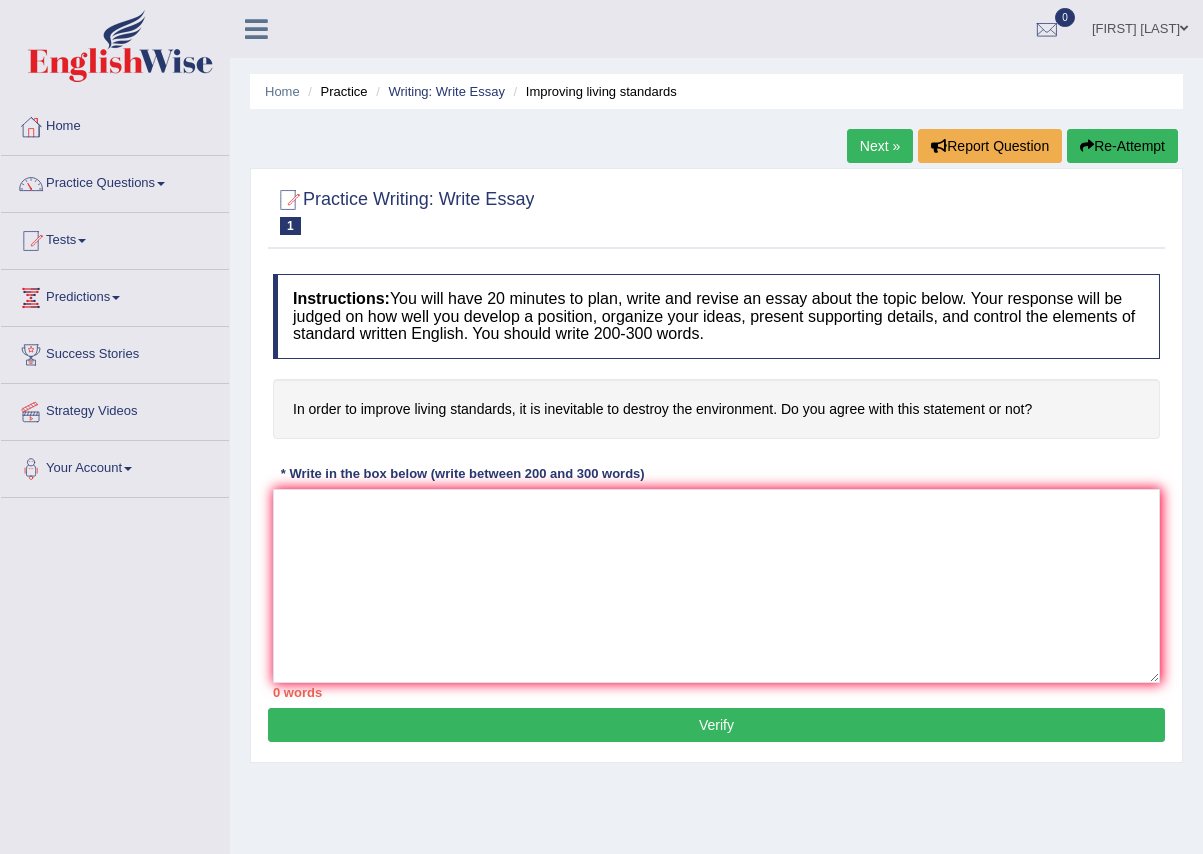 click at bounding box center [161, 184] 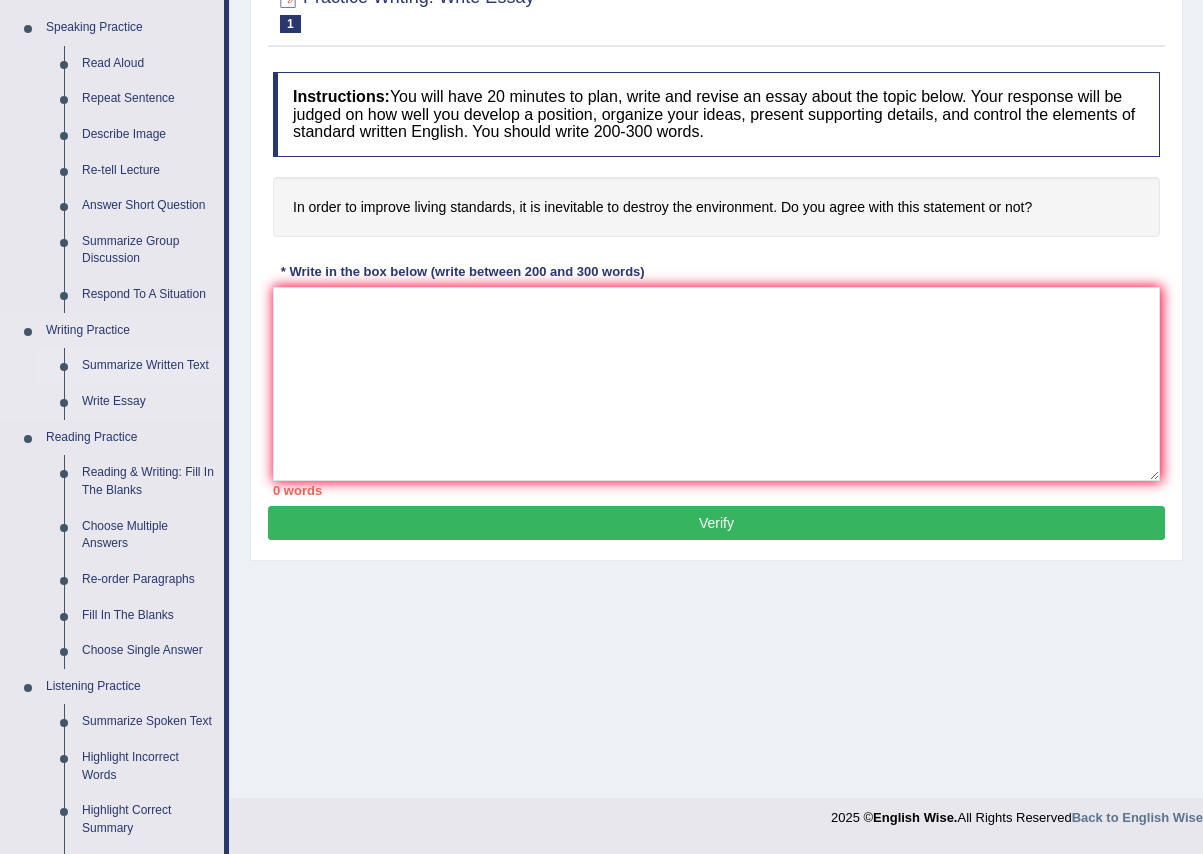 scroll, scrollTop: 200, scrollLeft: 0, axis: vertical 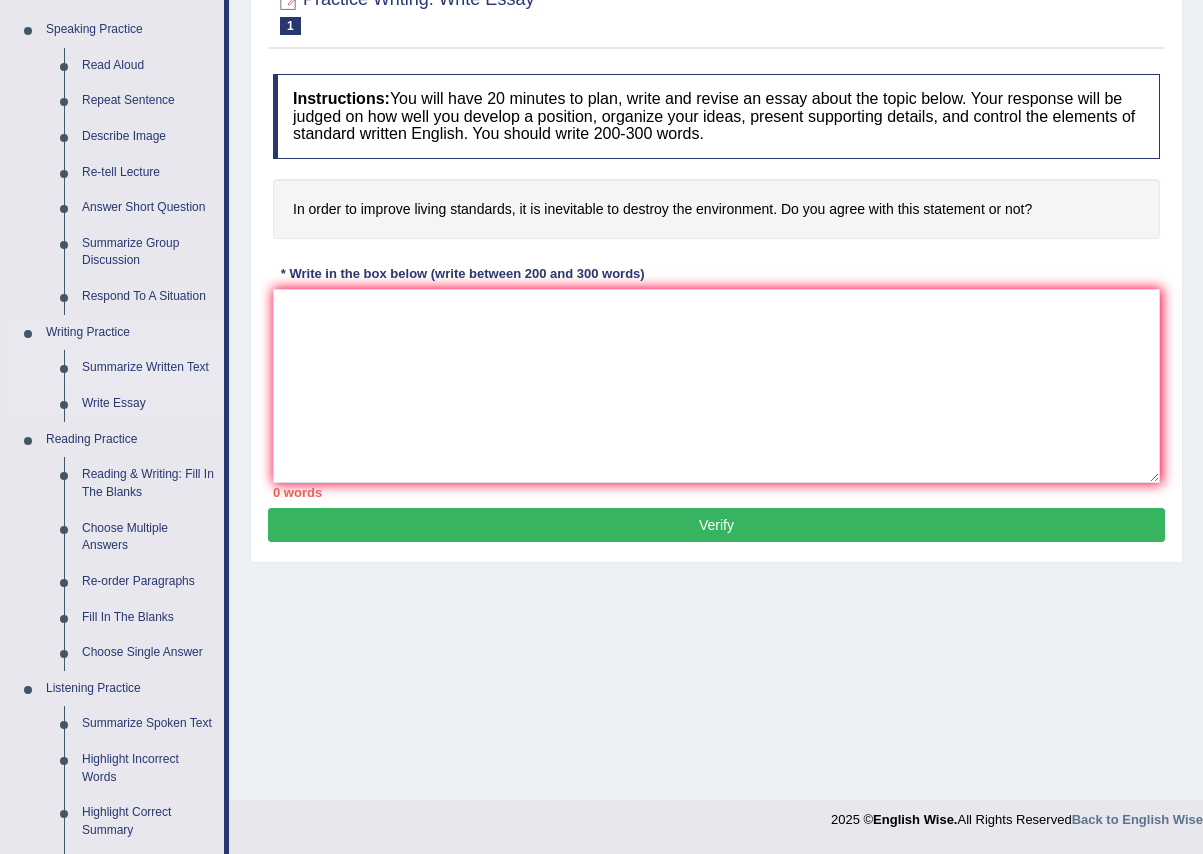 click on "Summarize Written Text" at bounding box center (148, 368) 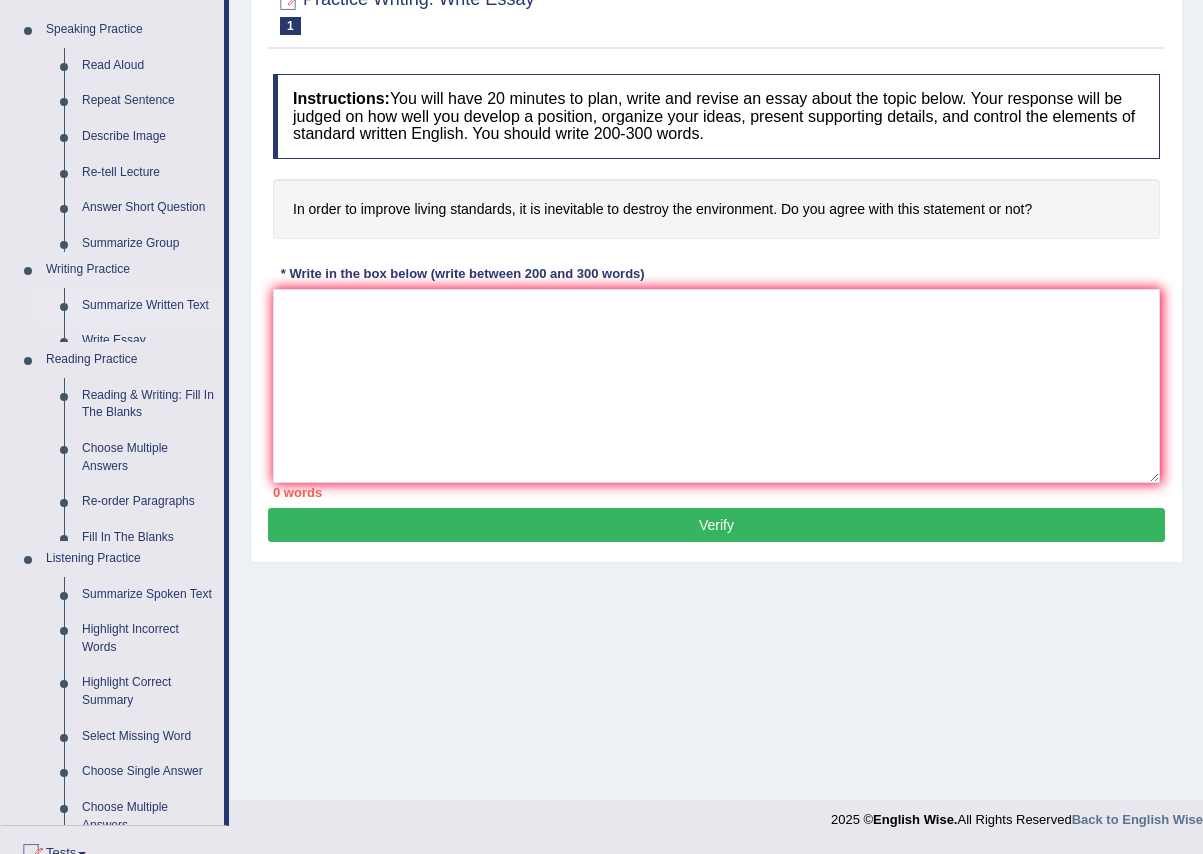 scroll, scrollTop: 196, scrollLeft: 0, axis: vertical 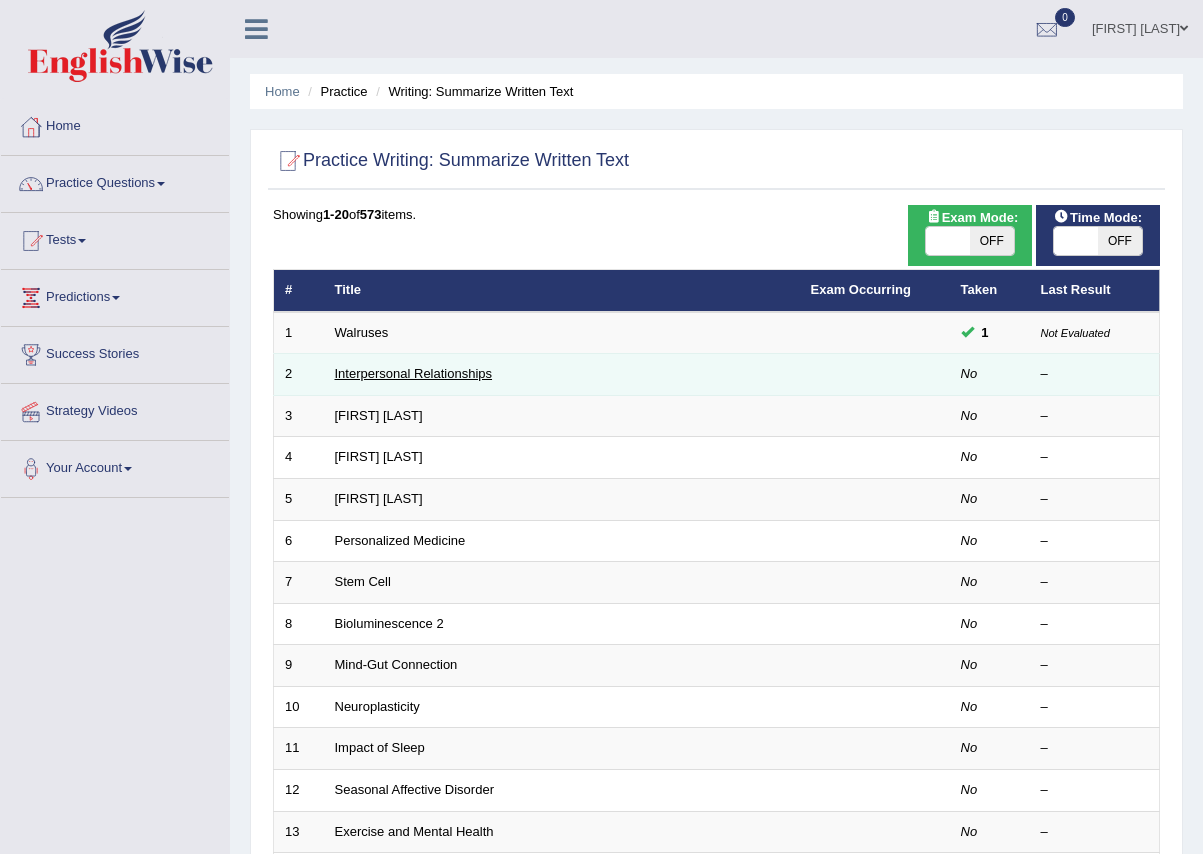 click on "Interpersonal Relationships" at bounding box center [414, 373] 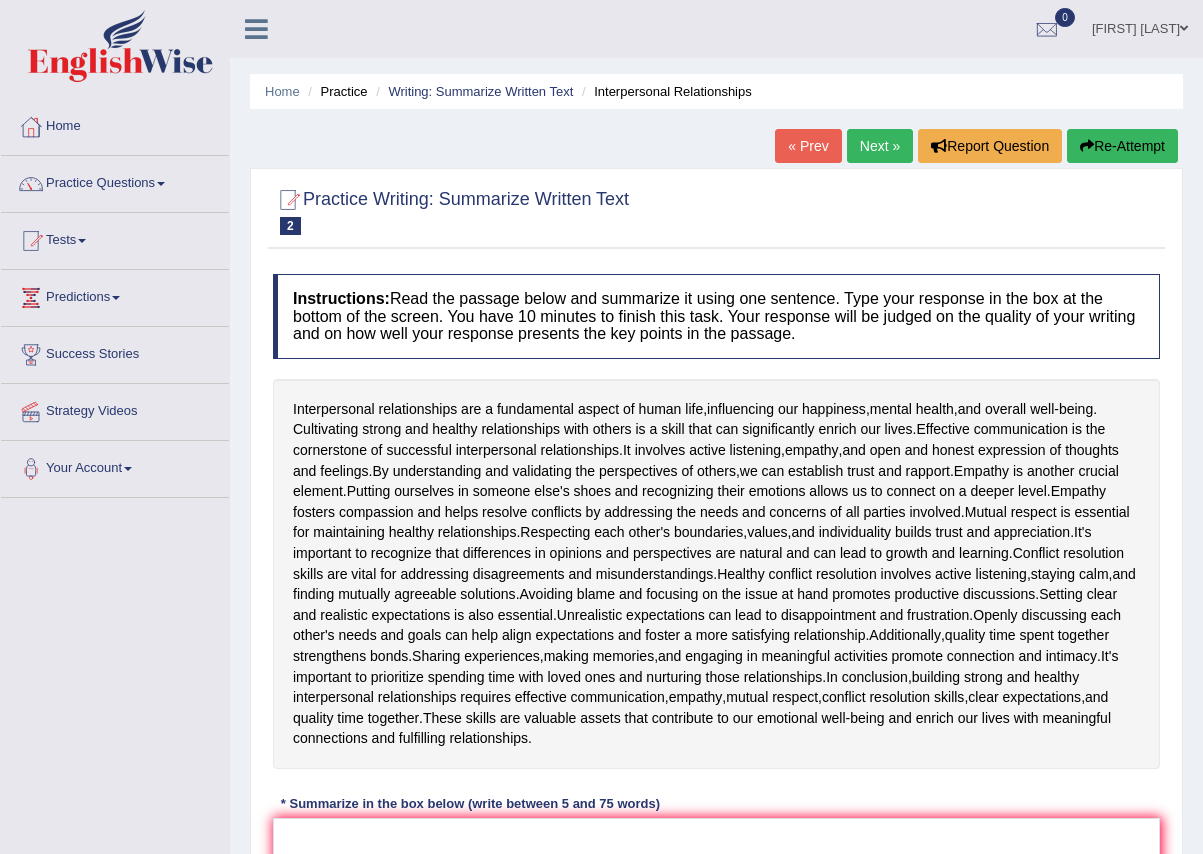 scroll, scrollTop: 0, scrollLeft: 0, axis: both 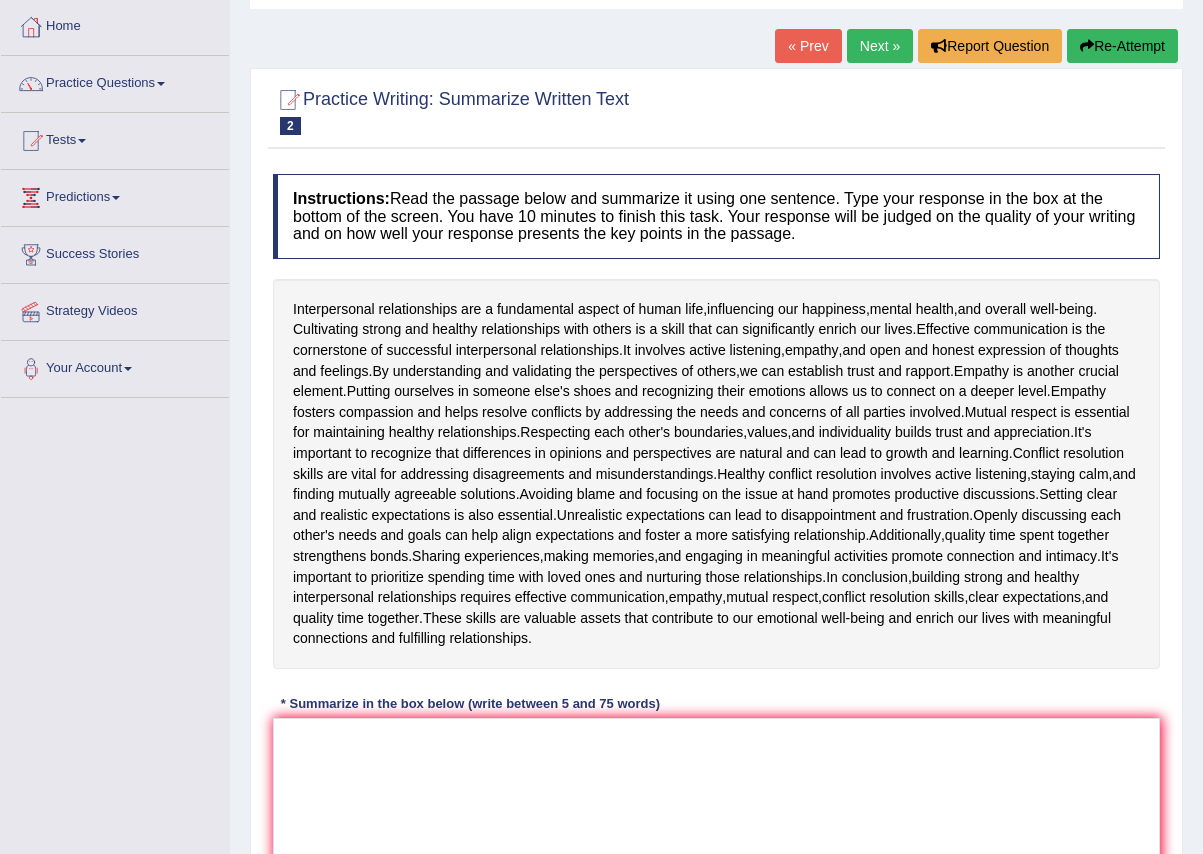 click on "Next »" at bounding box center [880, 46] 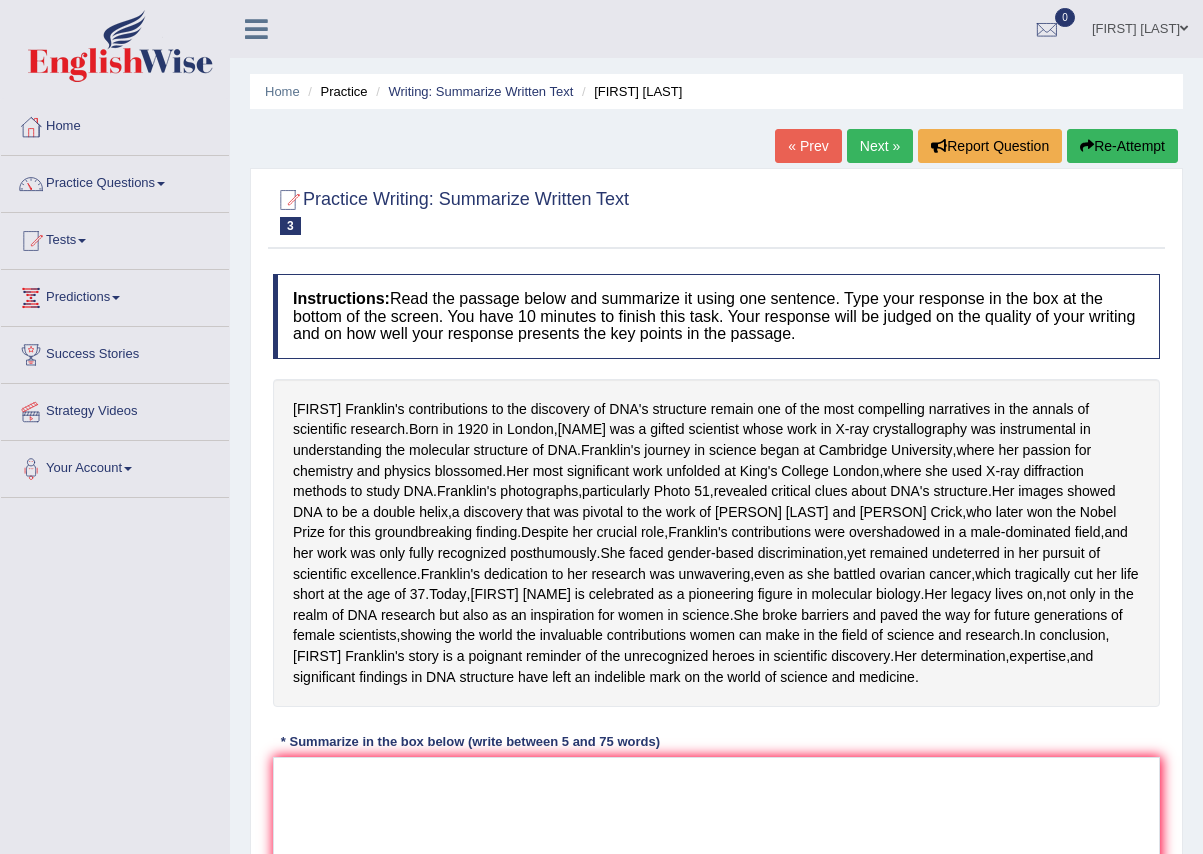 scroll, scrollTop: 0, scrollLeft: 0, axis: both 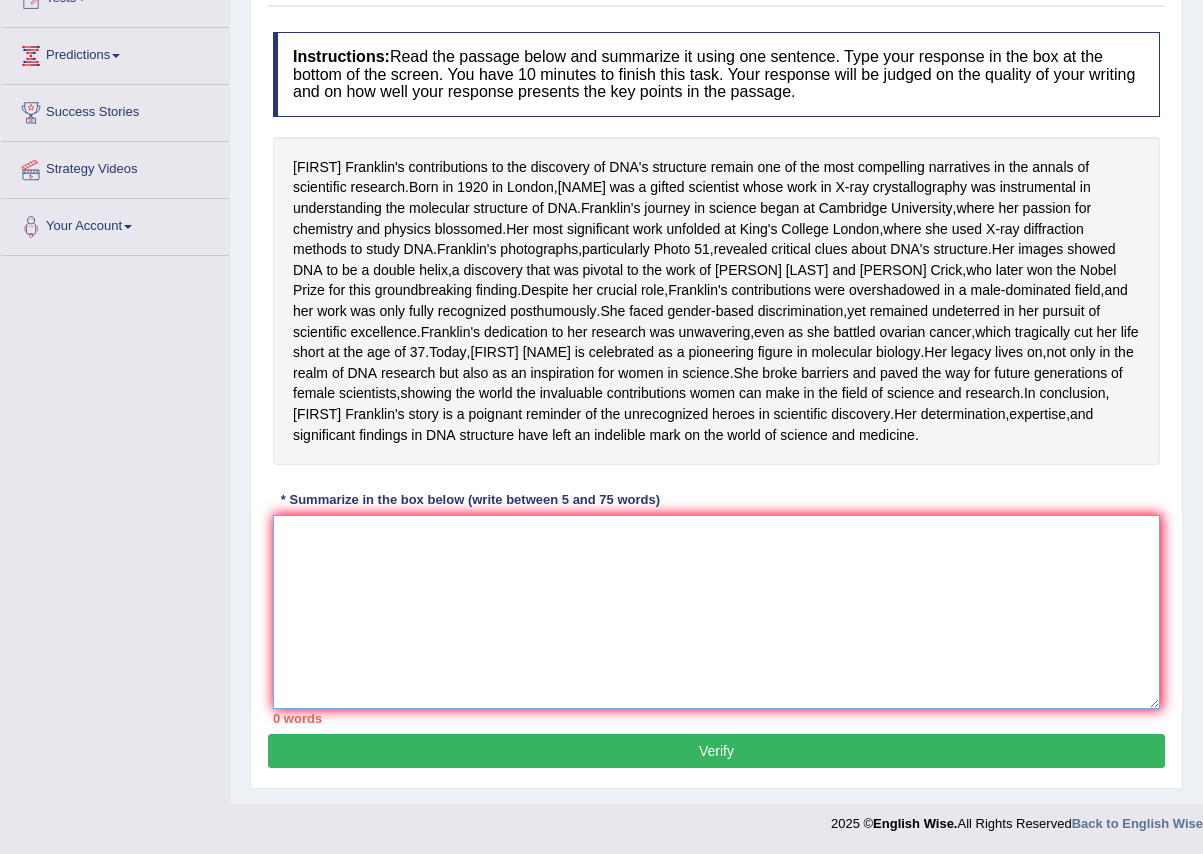 click at bounding box center (716, 612) 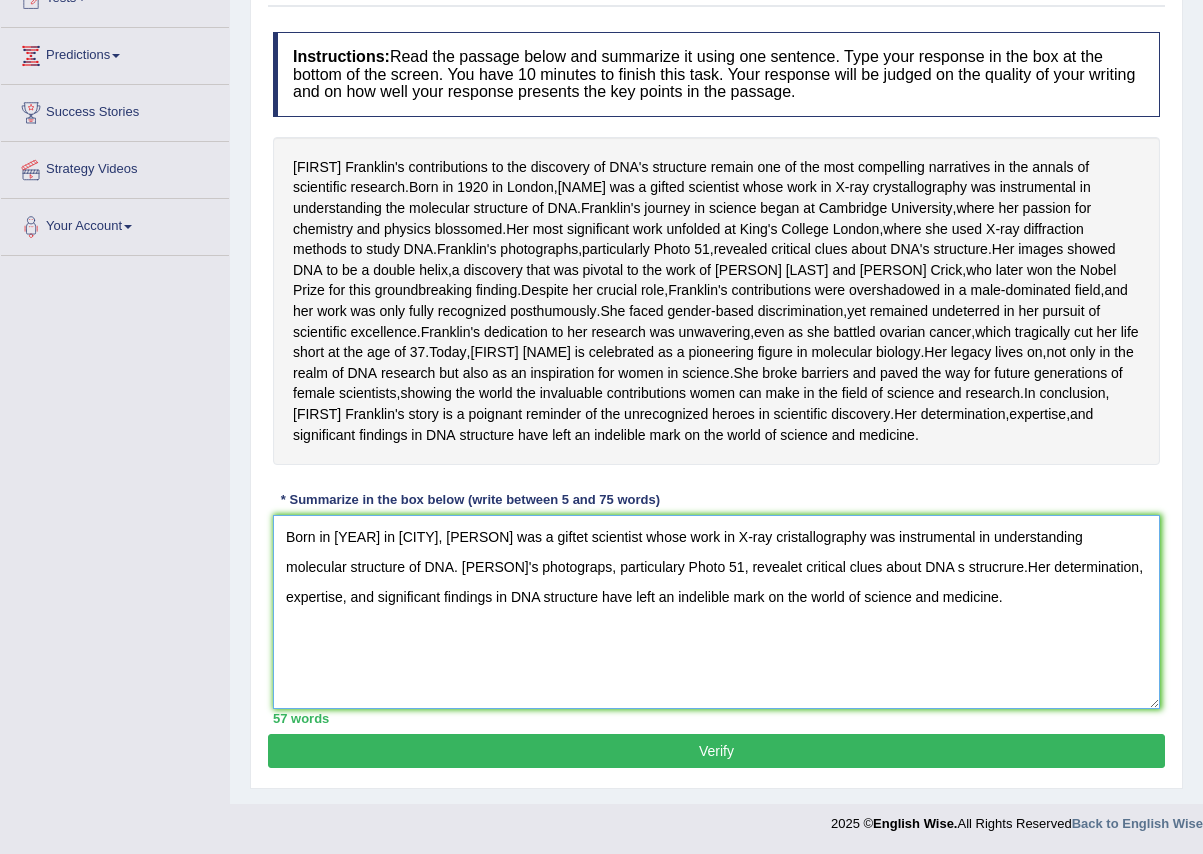 scroll, scrollTop: 345, scrollLeft: 0, axis: vertical 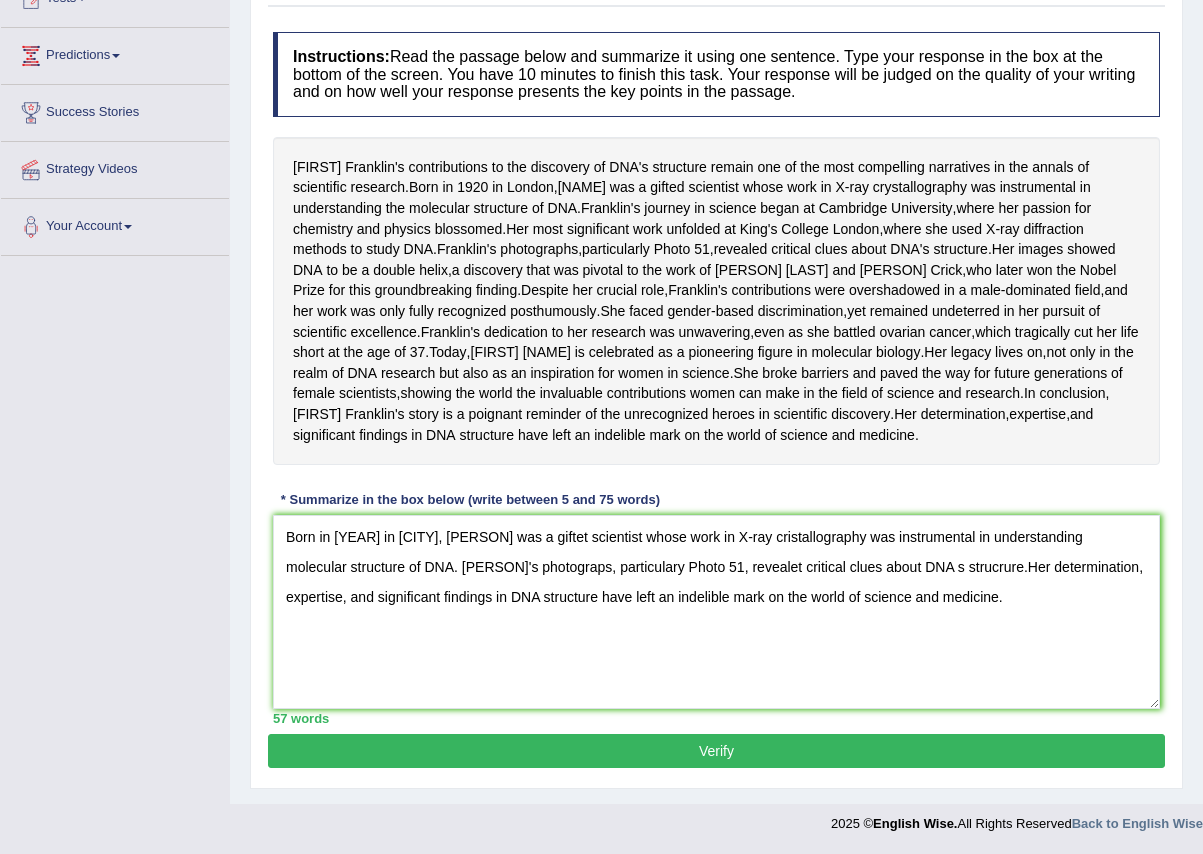 click on "Verify" at bounding box center (716, 751) 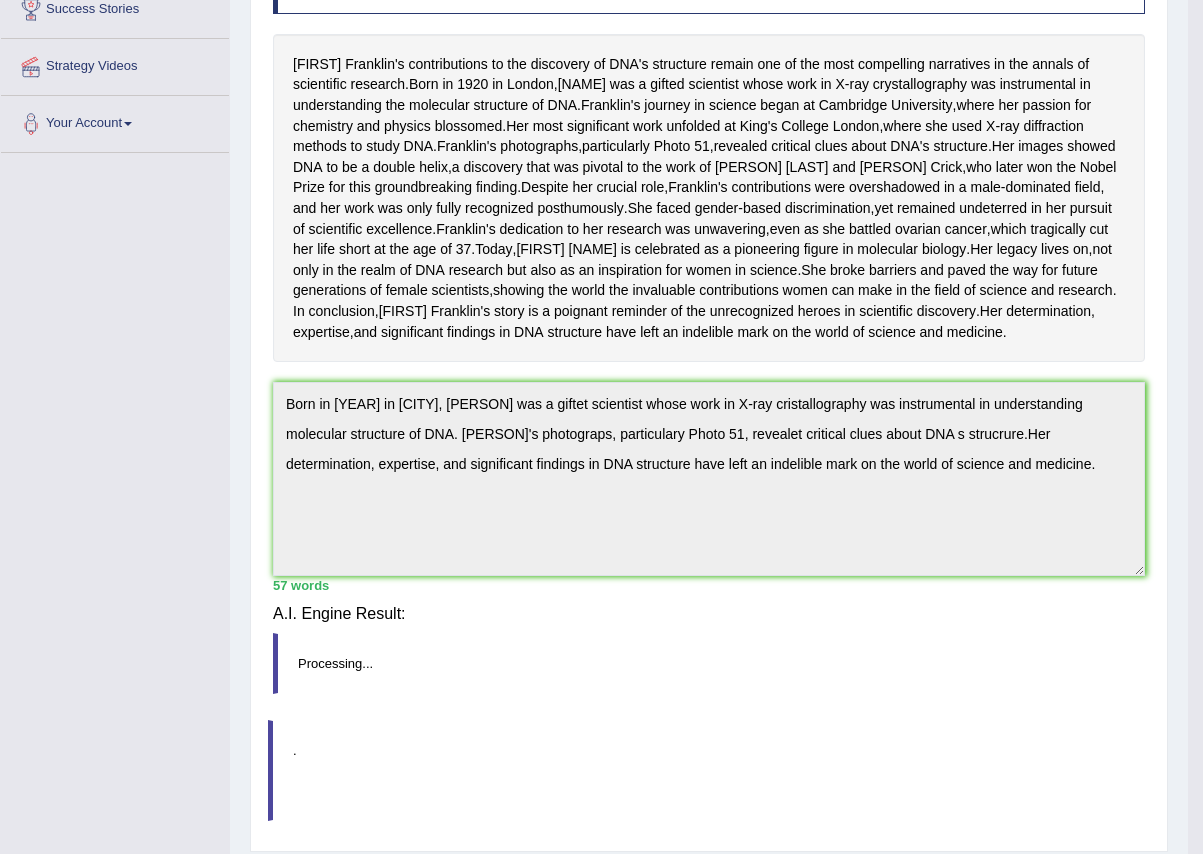 scroll, scrollTop: 333, scrollLeft: 0, axis: vertical 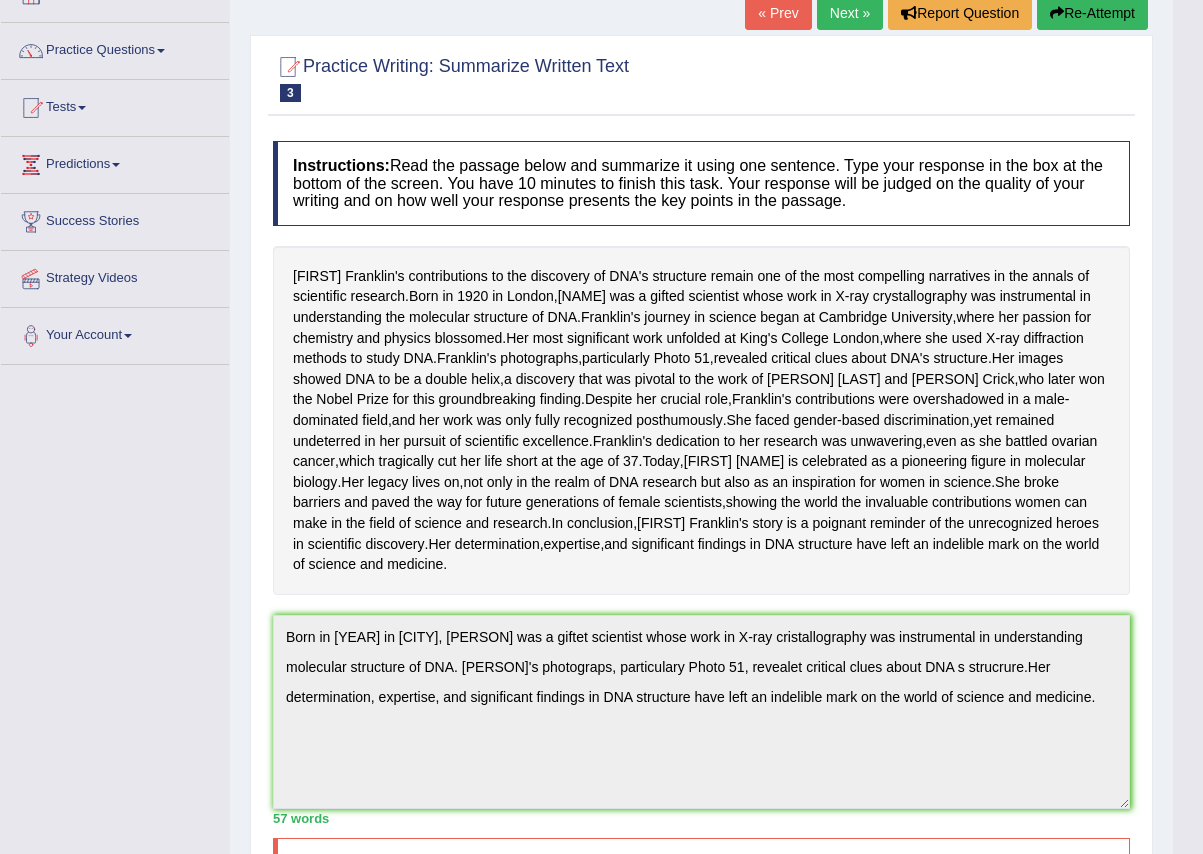 click on "Next »" at bounding box center [850, 13] 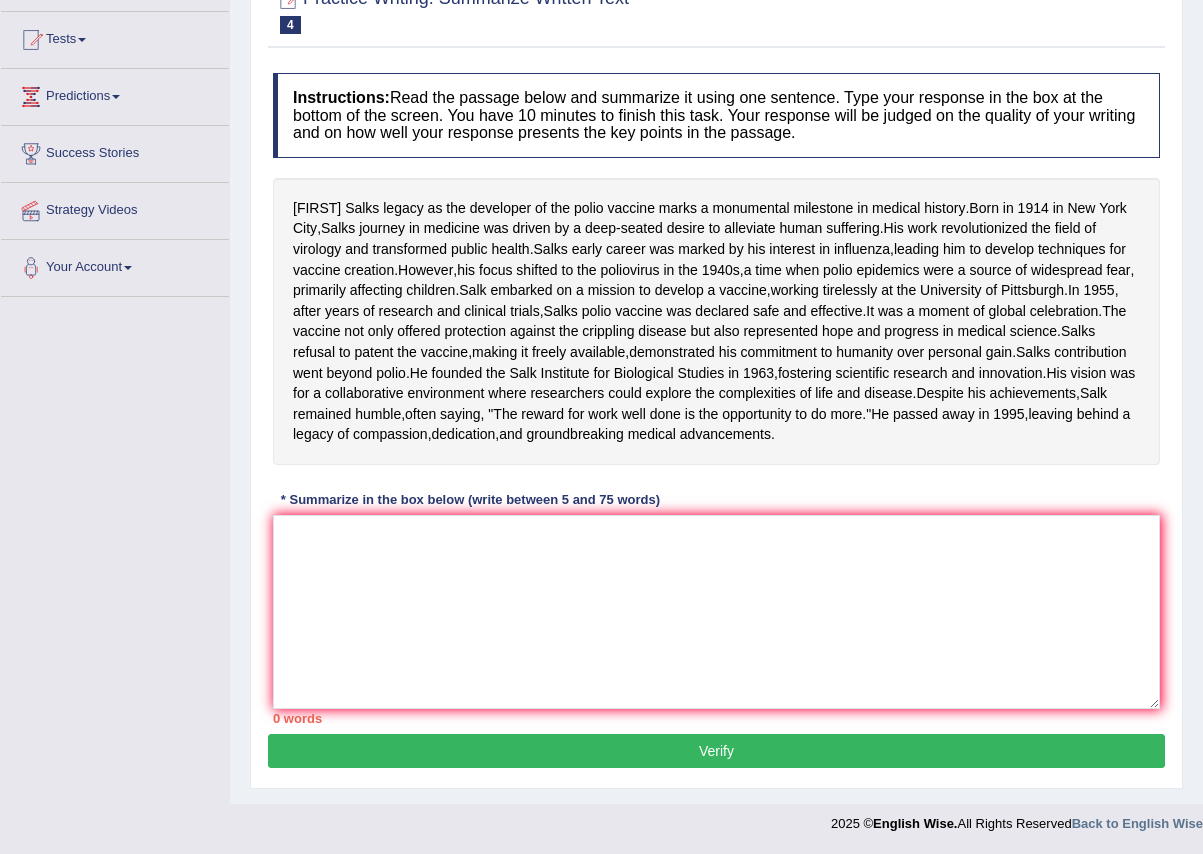 scroll, scrollTop: 300, scrollLeft: 0, axis: vertical 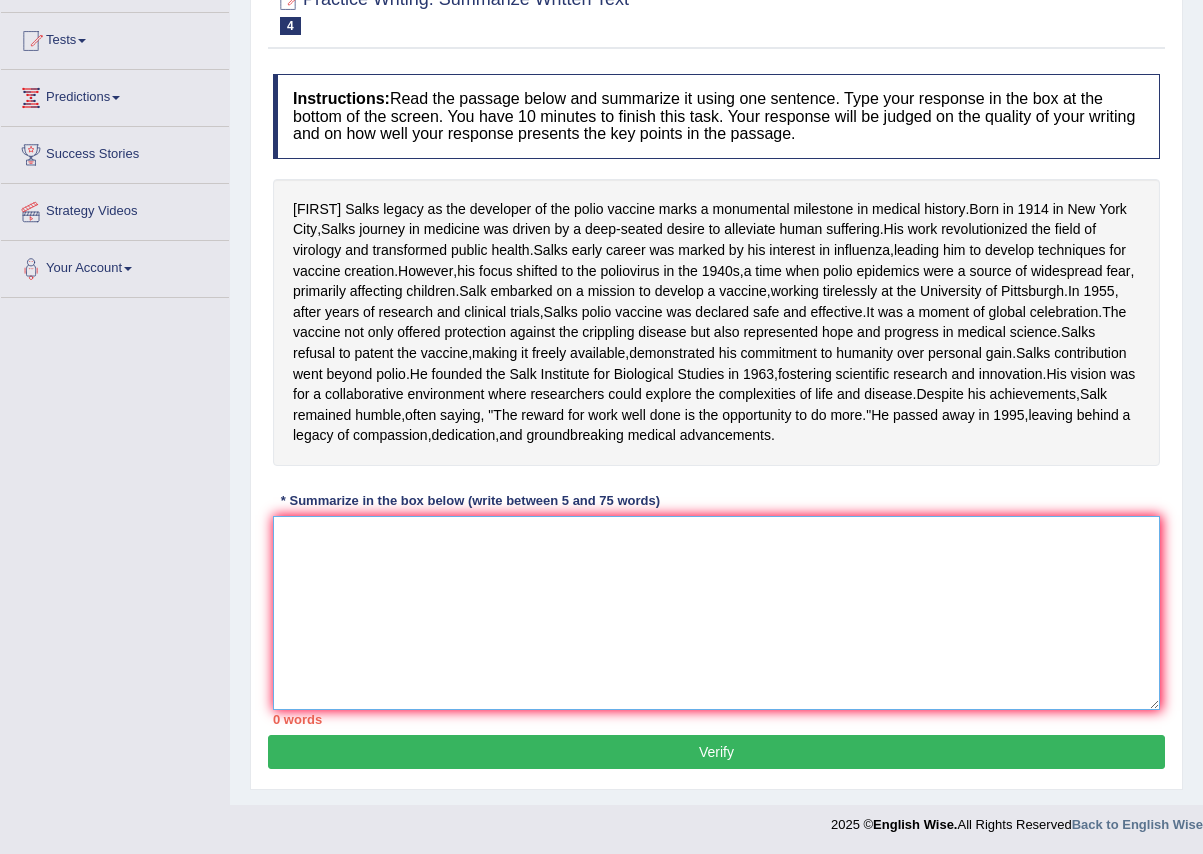 click at bounding box center [716, 613] 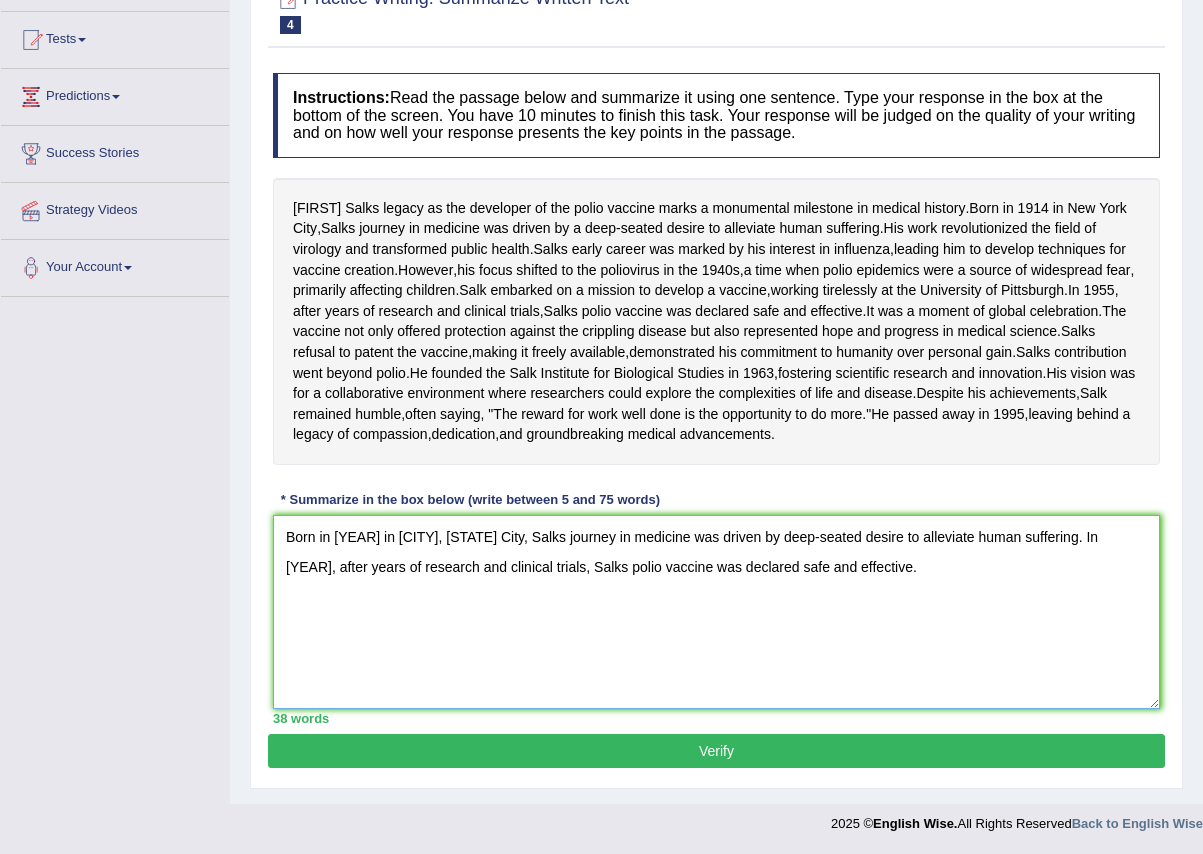 scroll, scrollTop: 300, scrollLeft: 0, axis: vertical 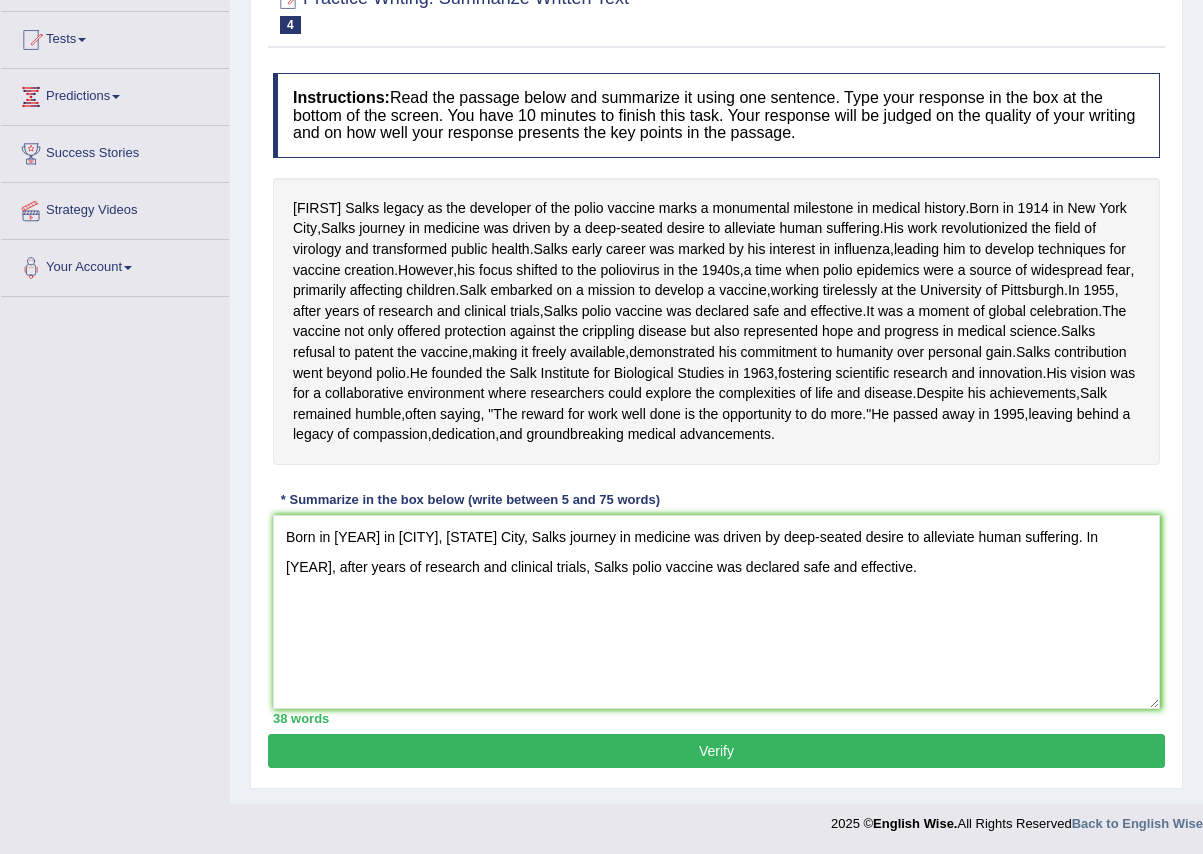click on "Verify" at bounding box center (716, 751) 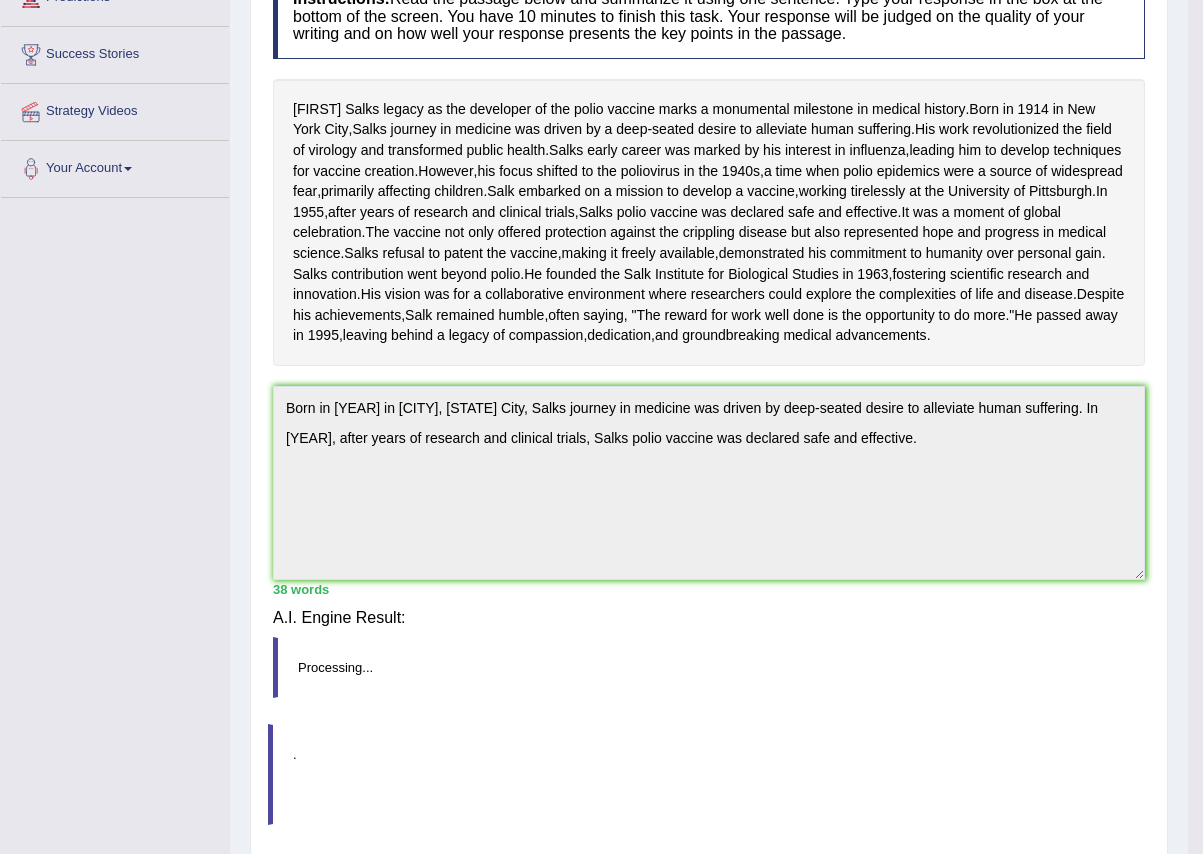 scroll, scrollTop: 292, scrollLeft: 0, axis: vertical 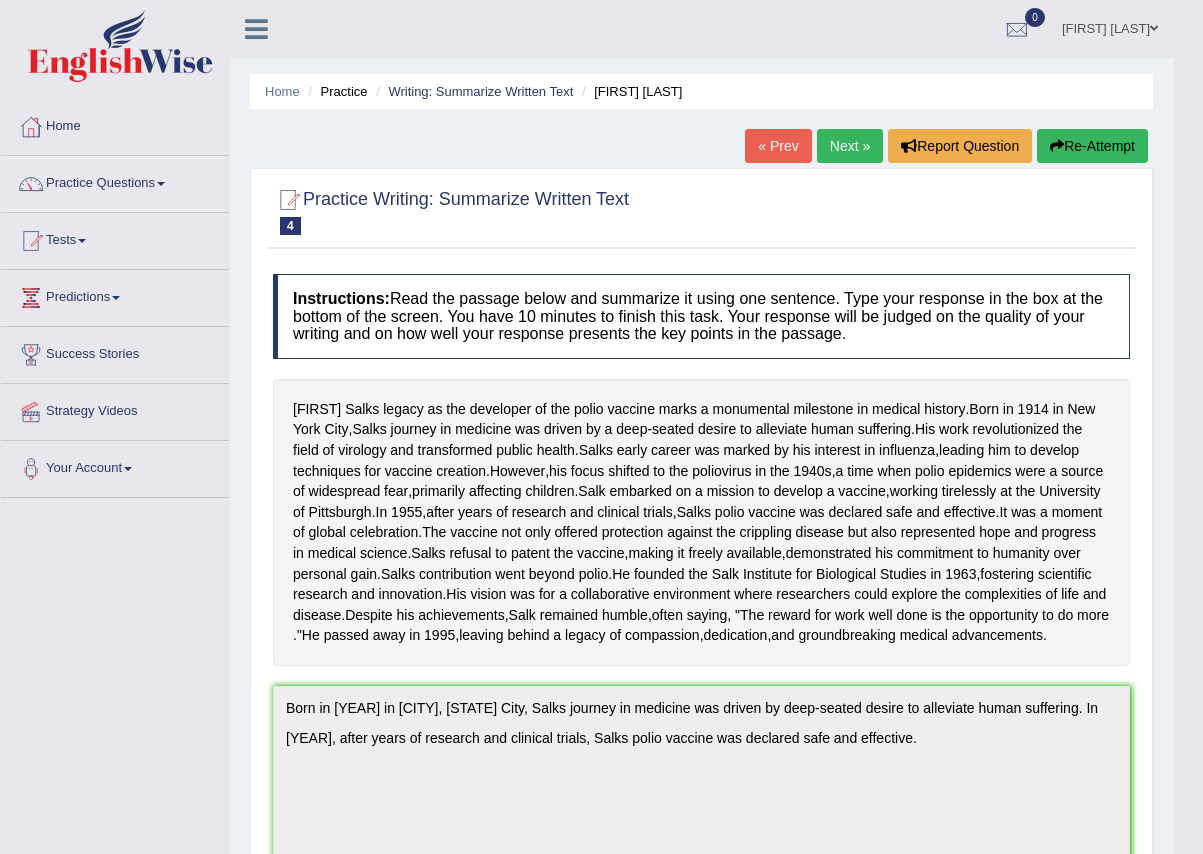click on "Next »" at bounding box center (850, 146) 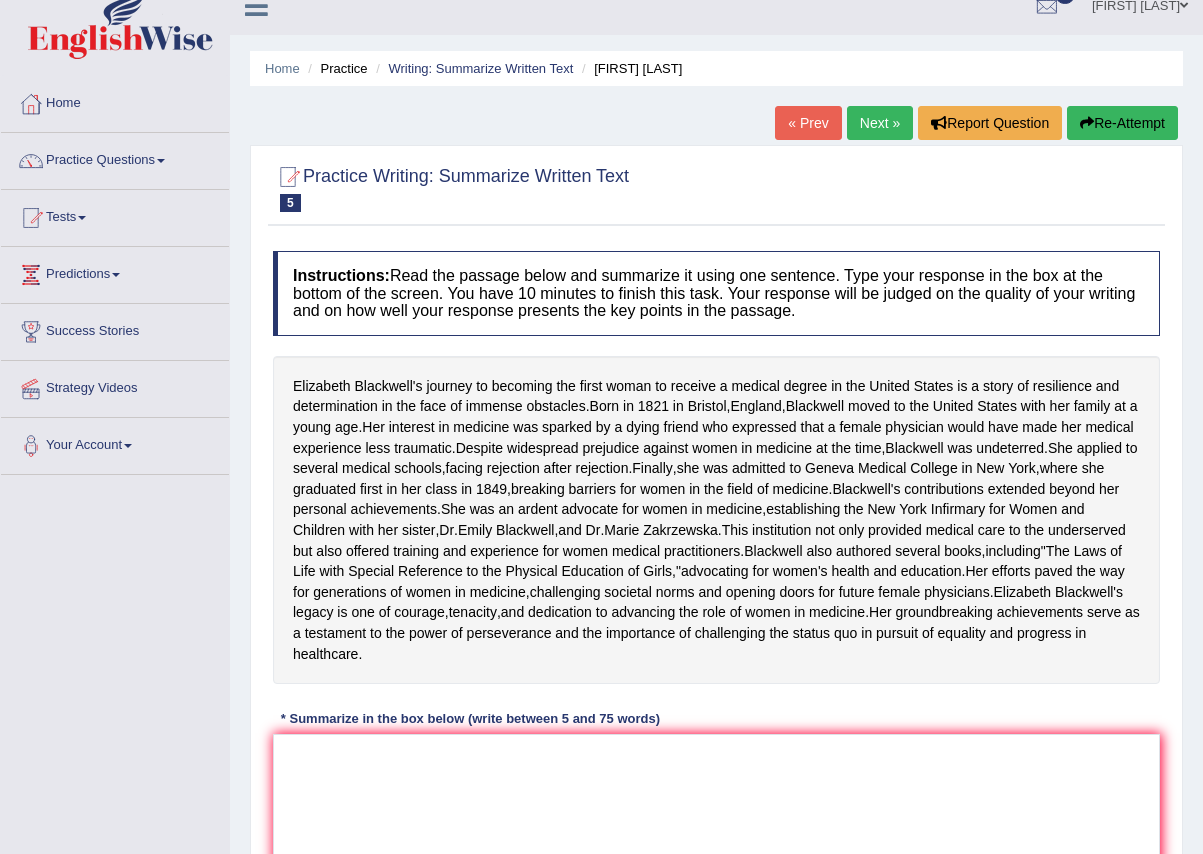 scroll, scrollTop: 100, scrollLeft: 0, axis: vertical 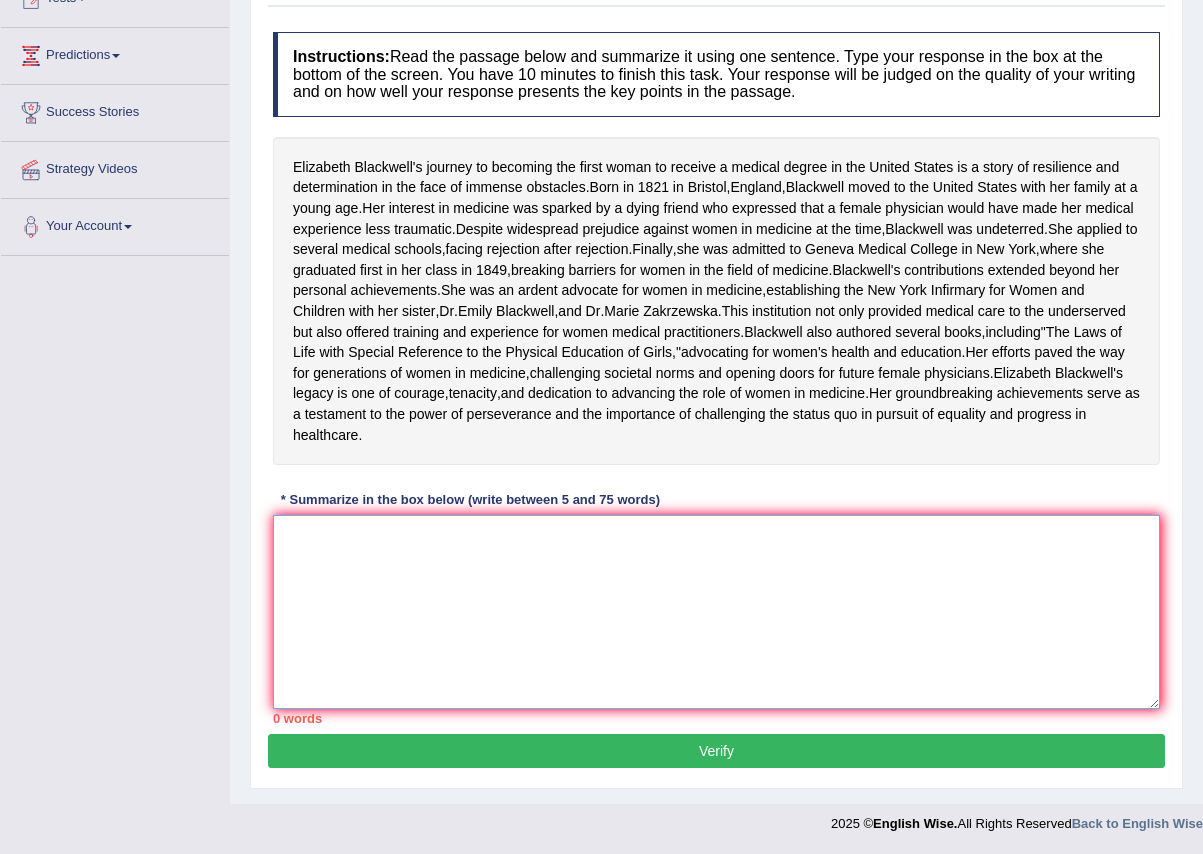 click at bounding box center [716, 612] 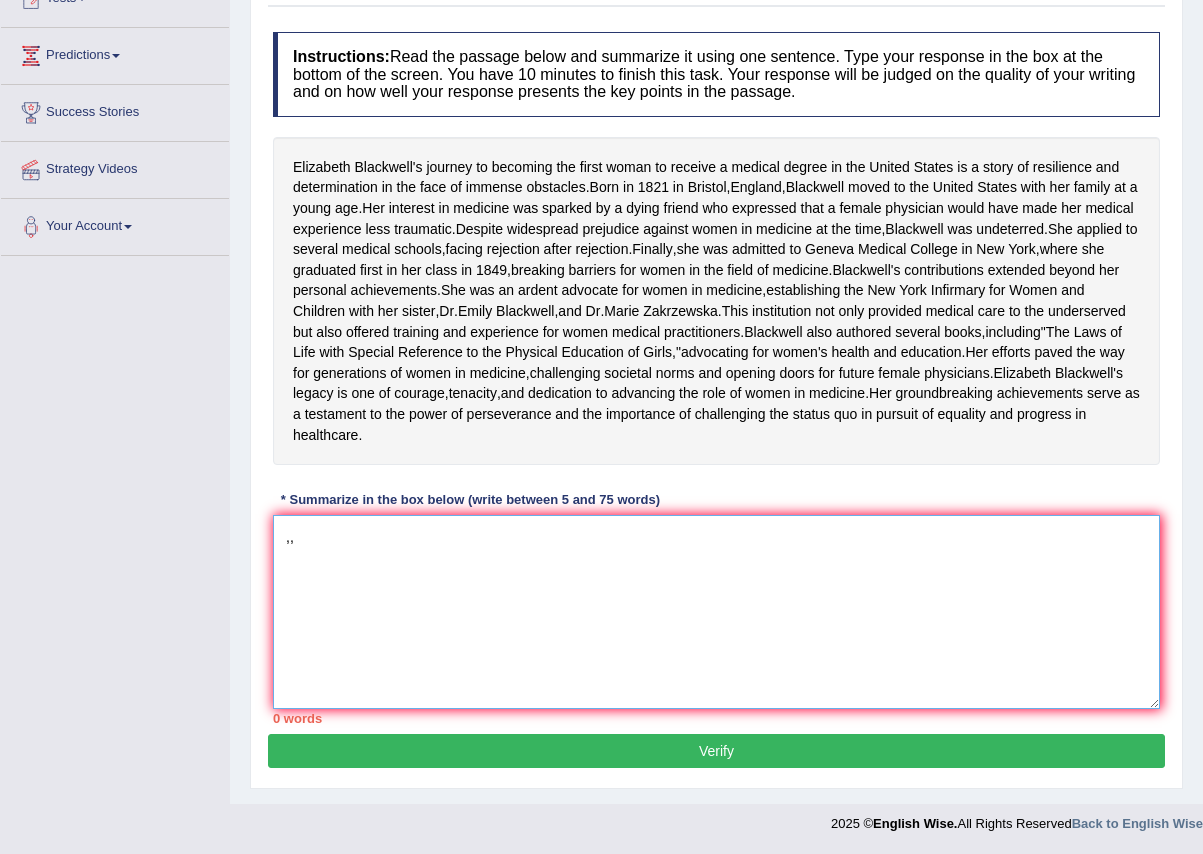 type on "," 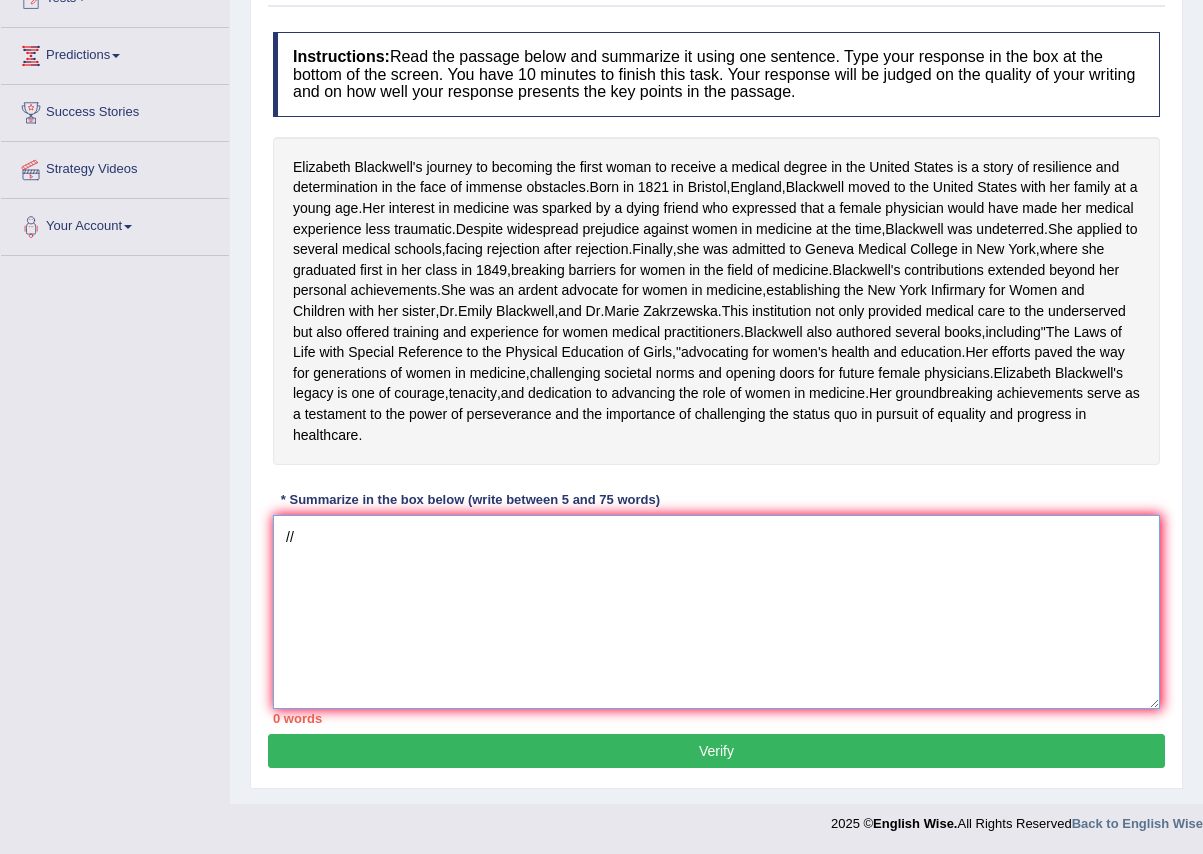 type on "/" 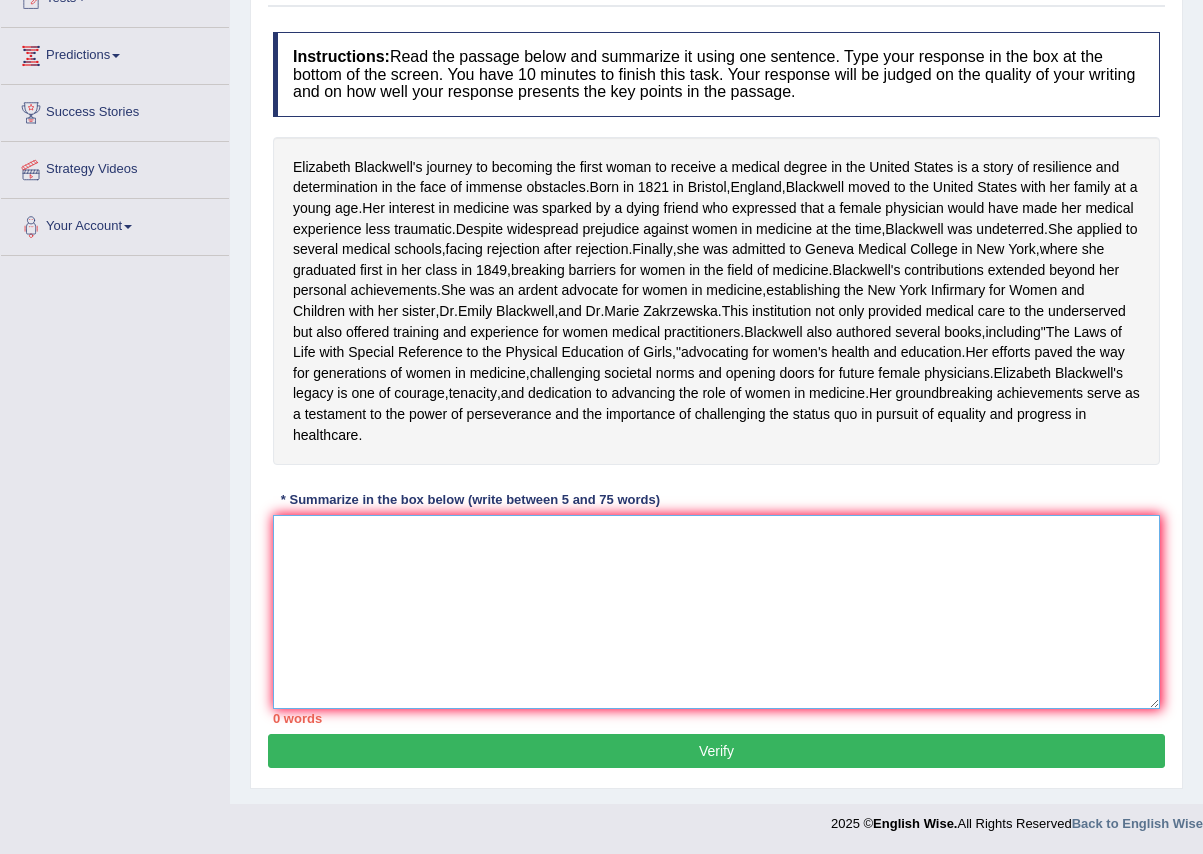 type on "/" 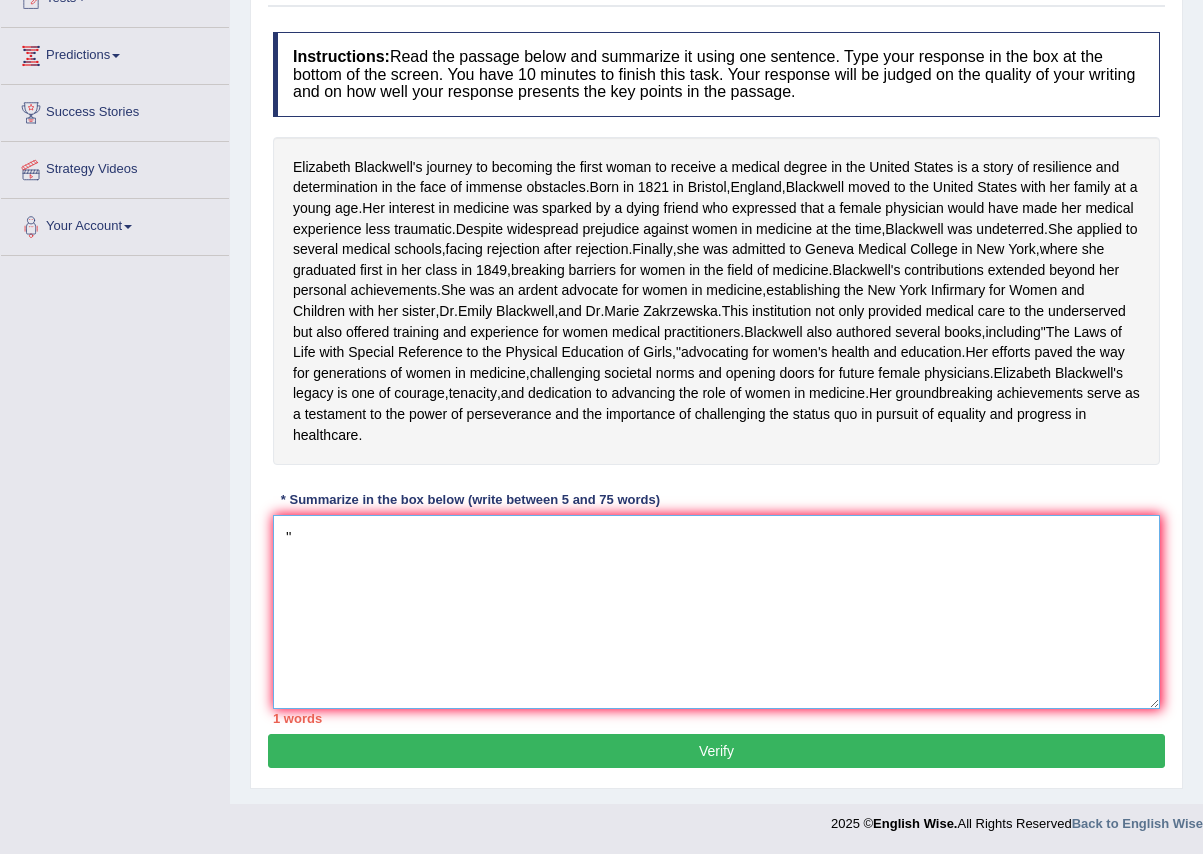 type on "'" 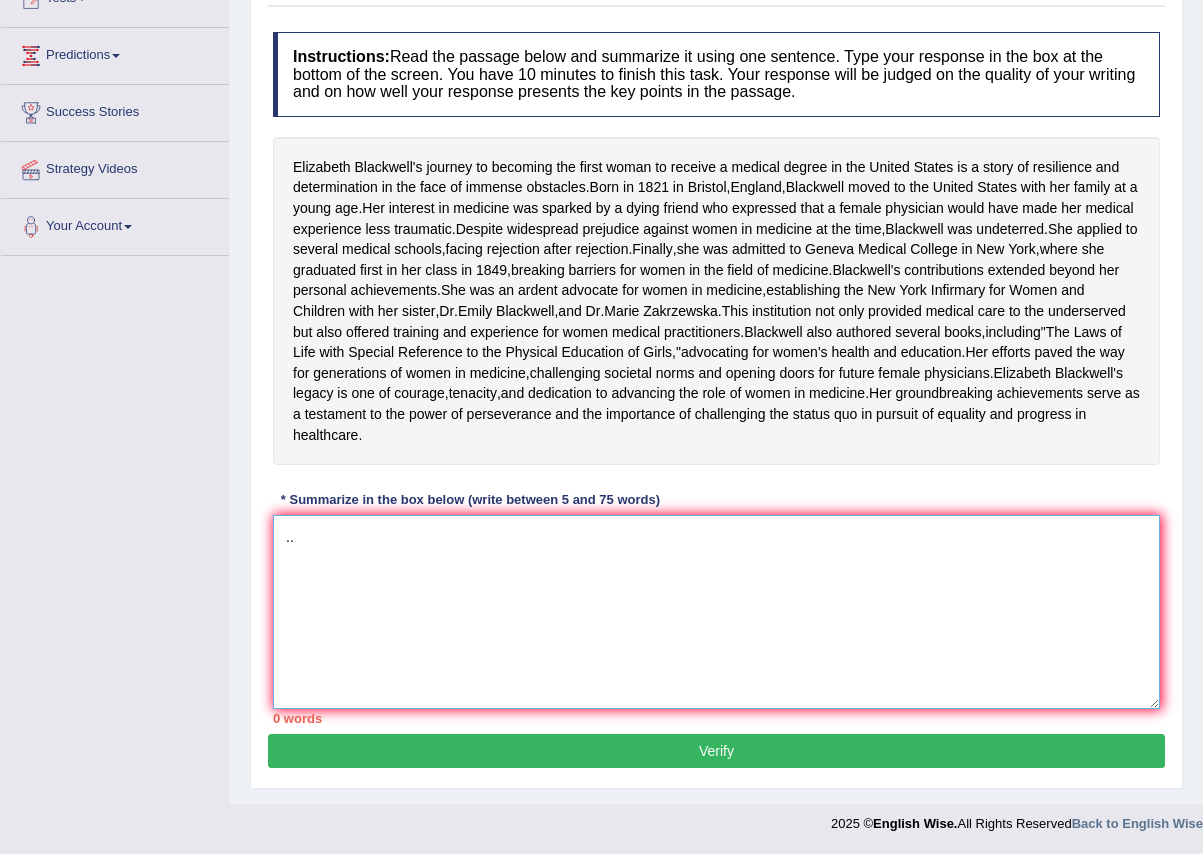 type on "." 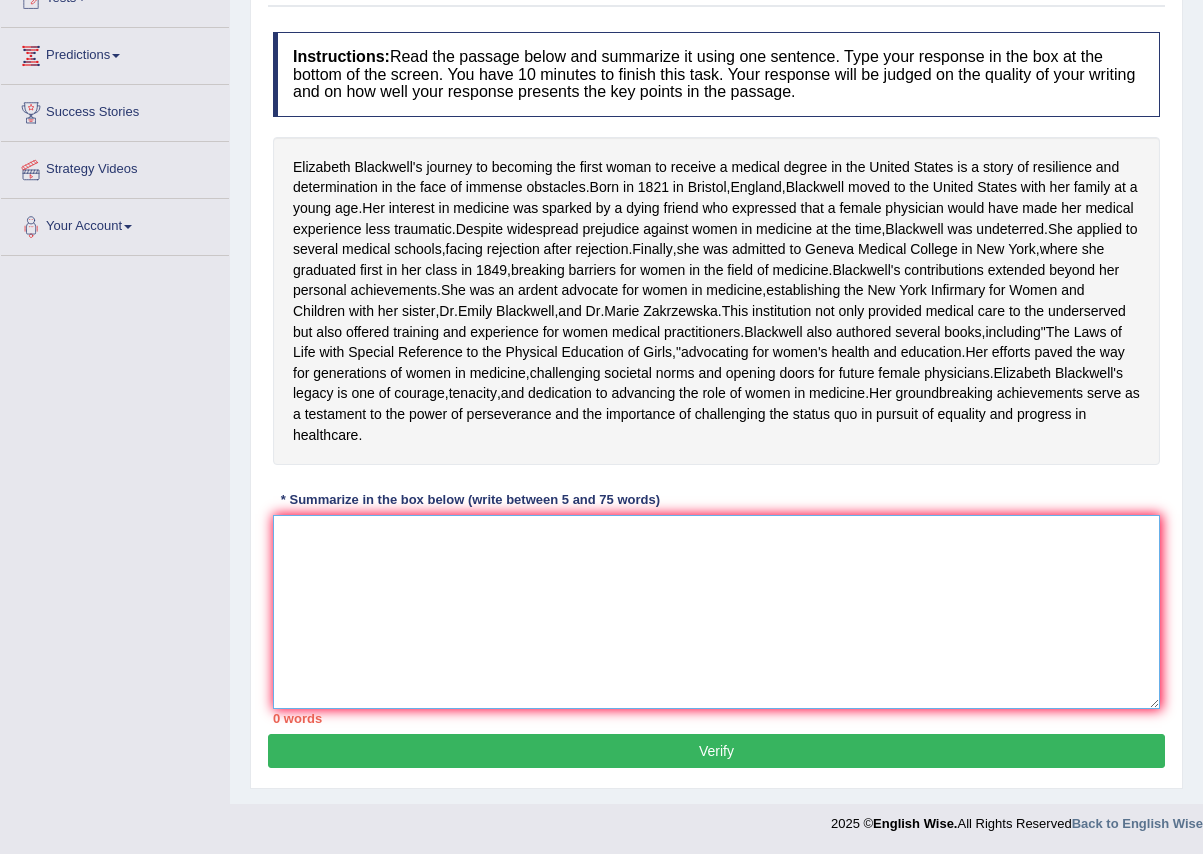 type on "," 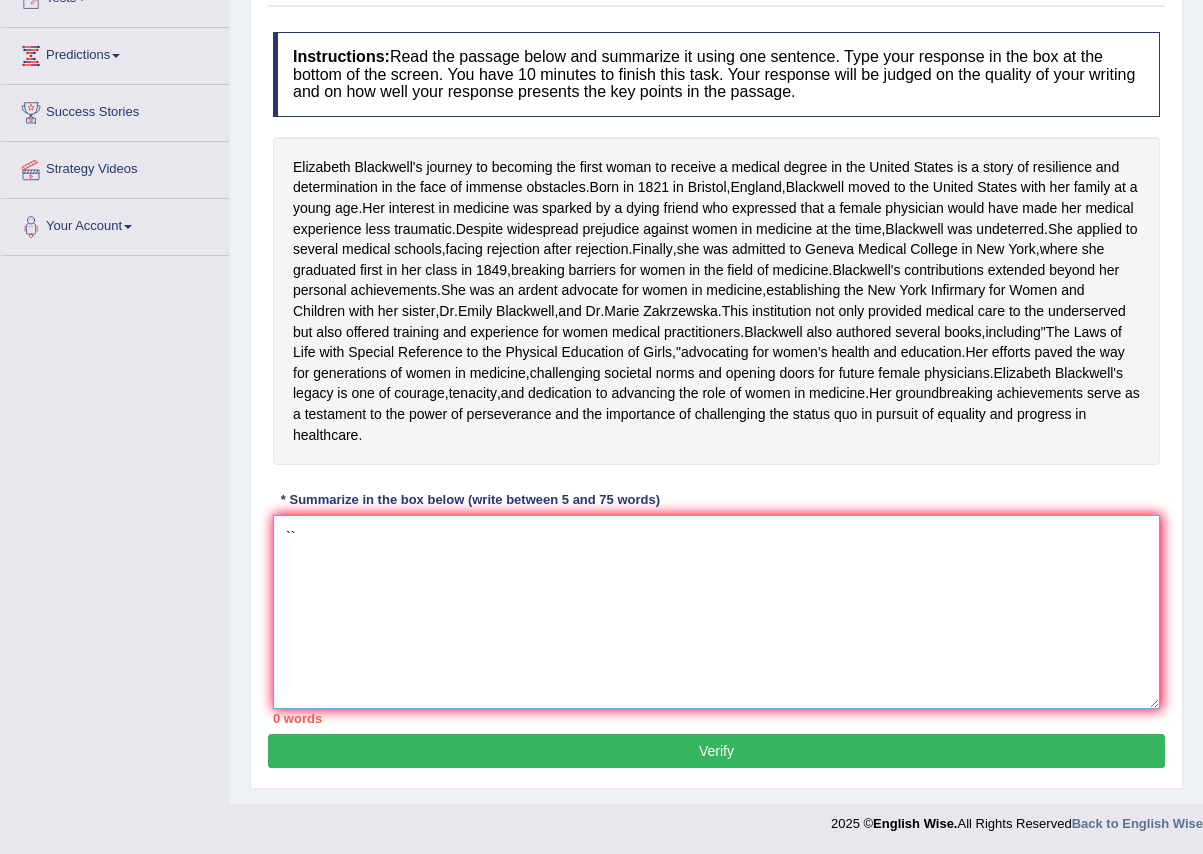type on "`" 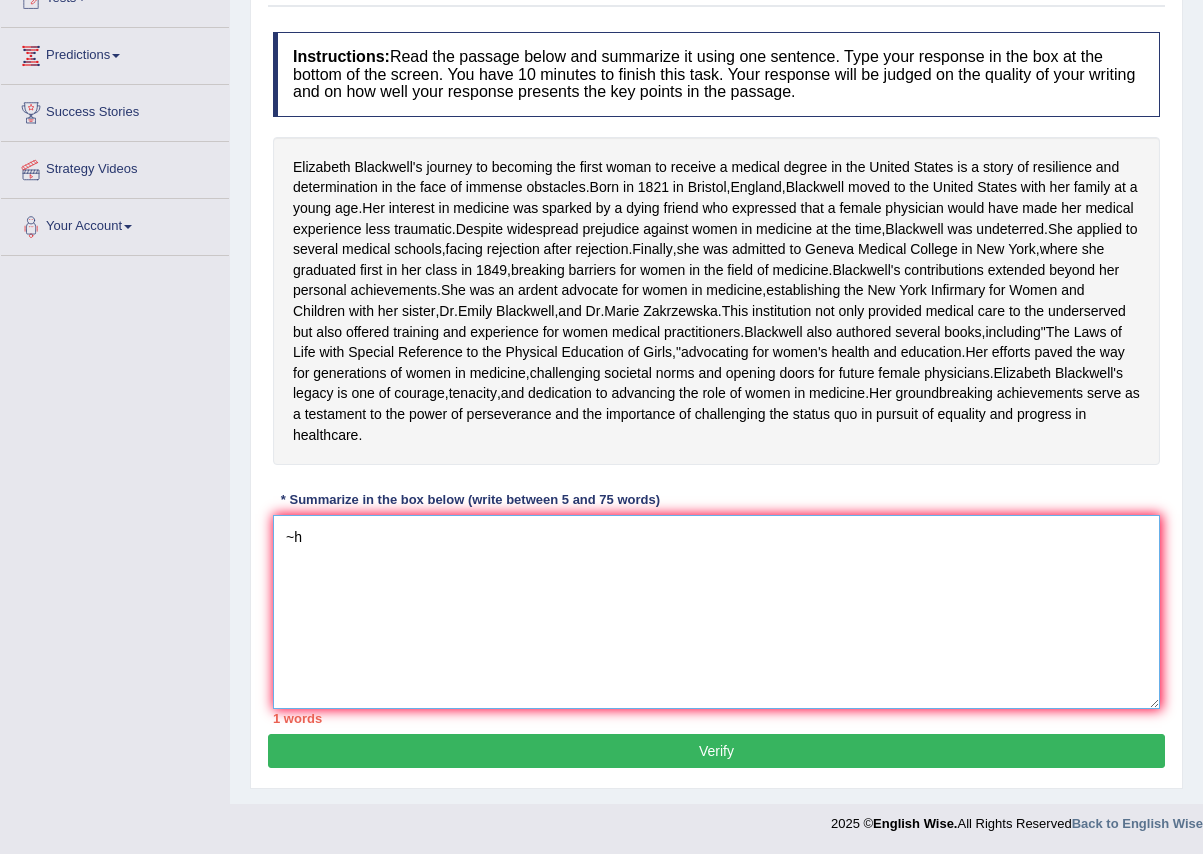 type on "~" 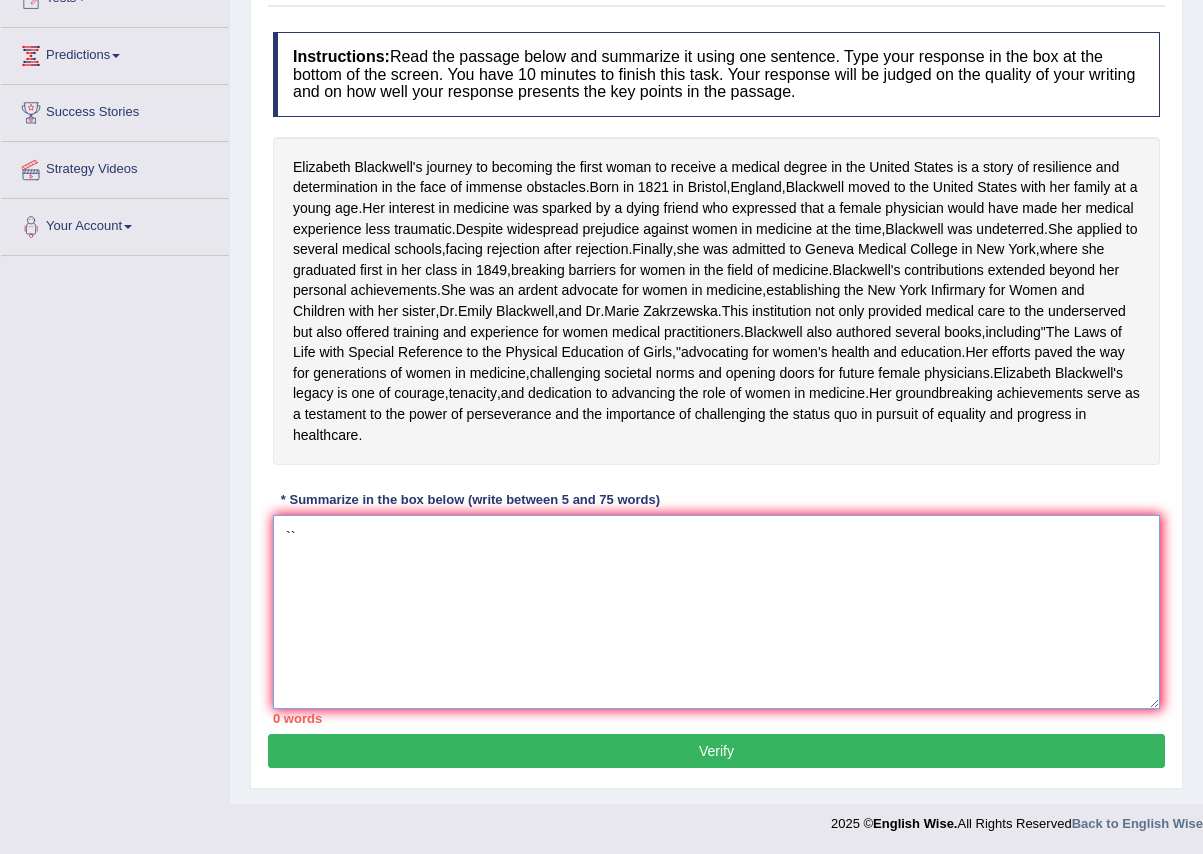 type on "`" 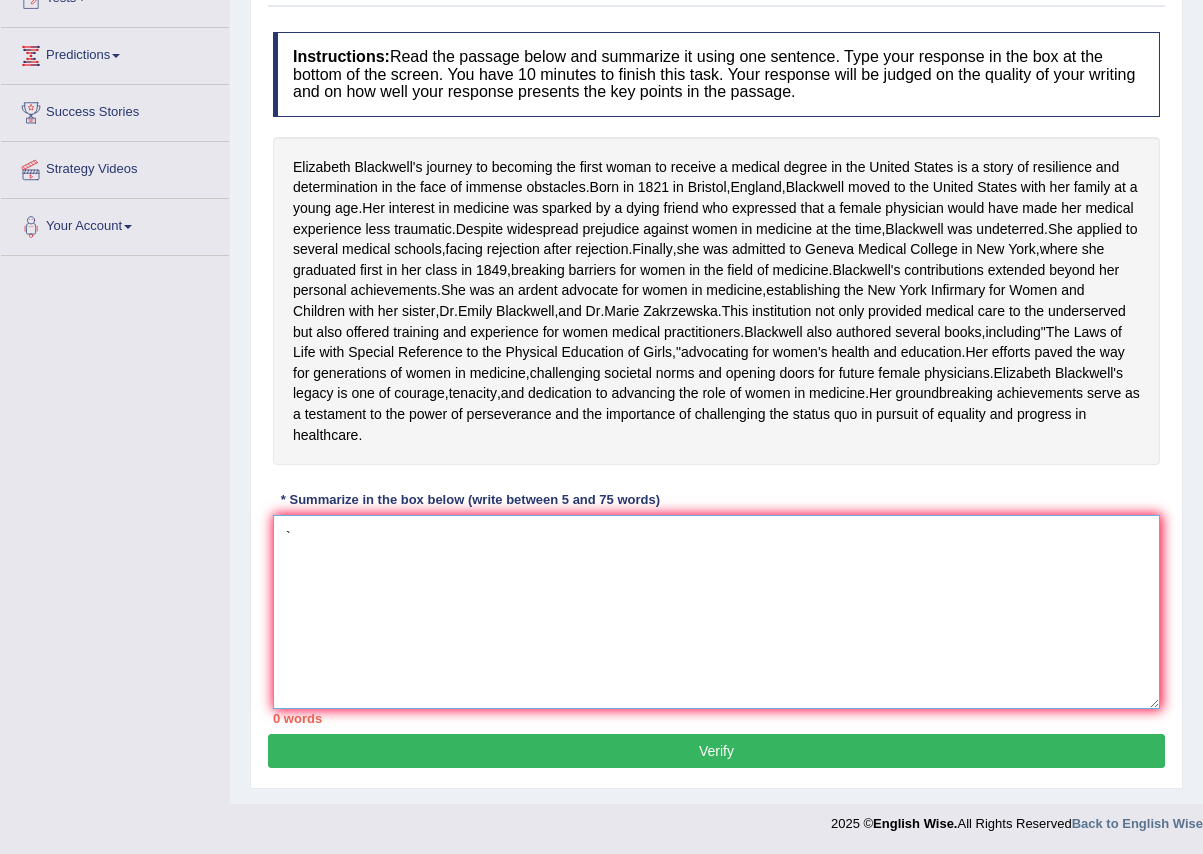 type 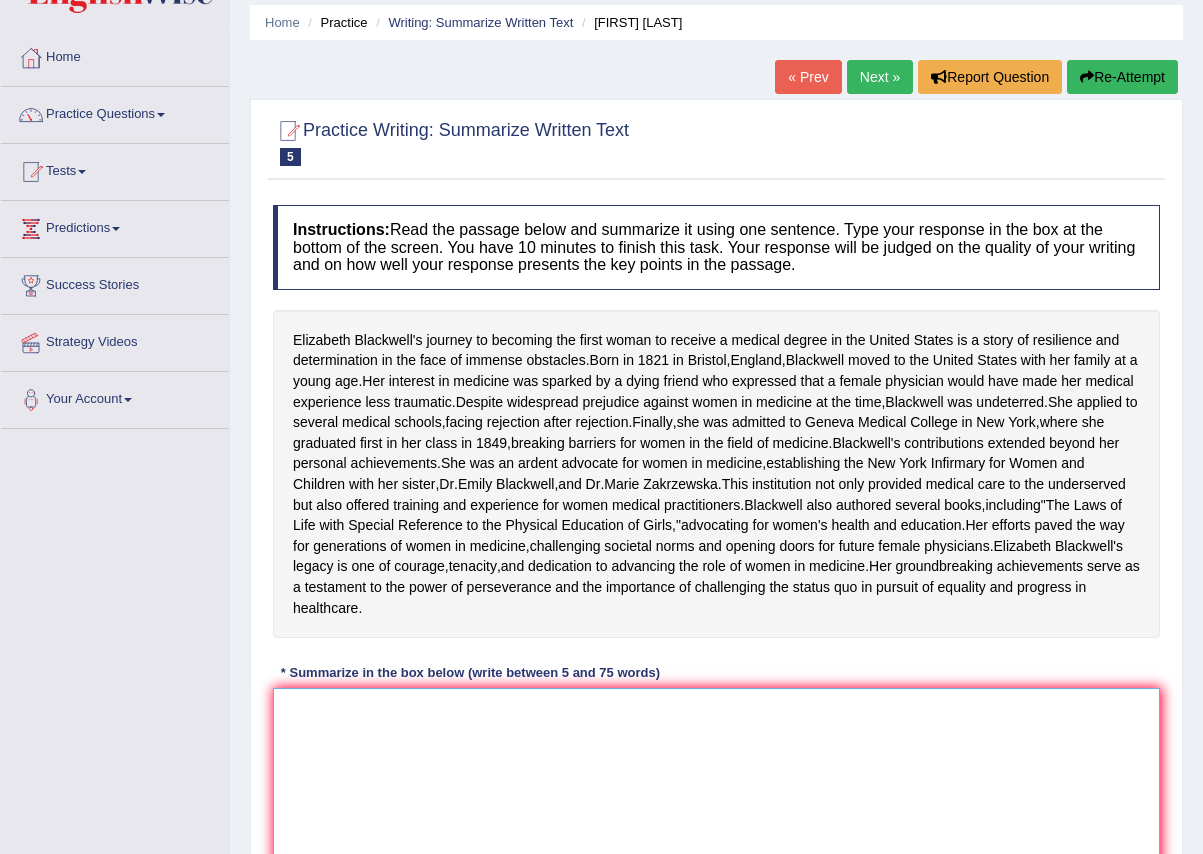 scroll, scrollTop: 65, scrollLeft: 0, axis: vertical 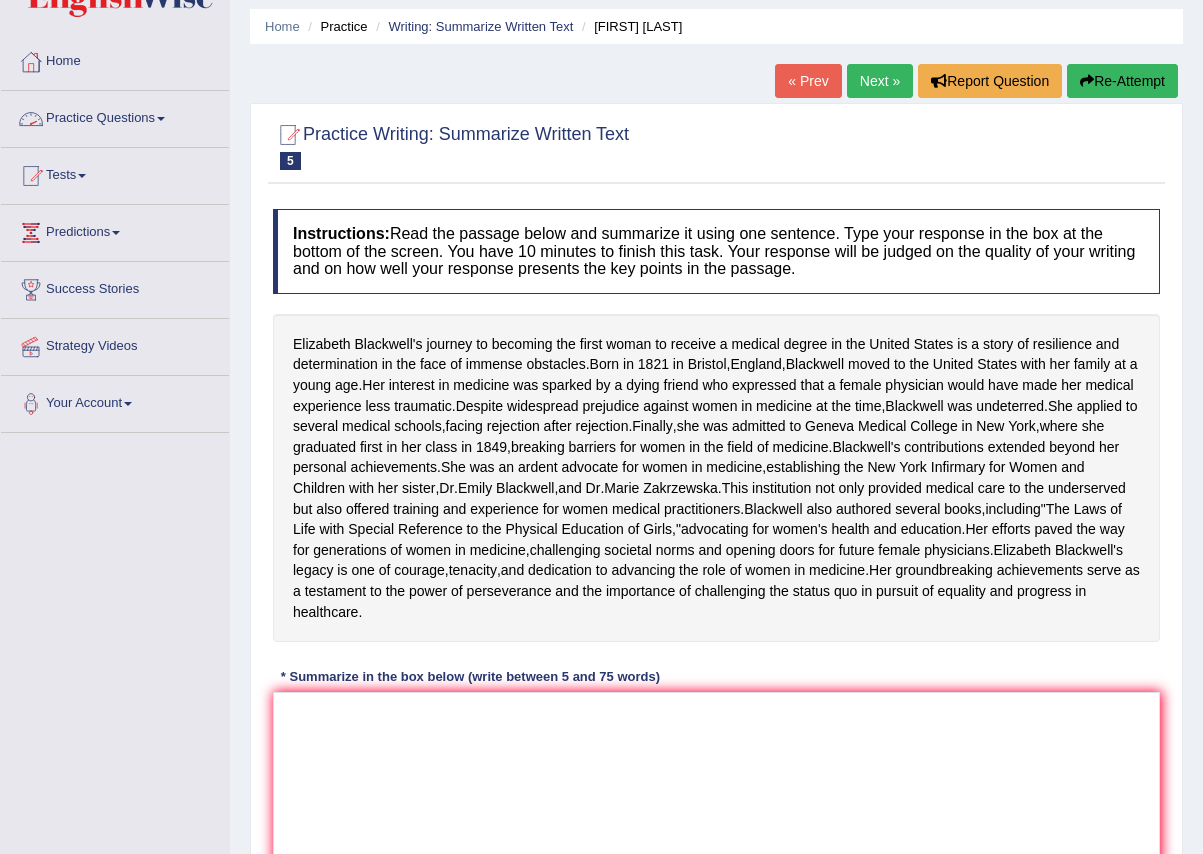 click at bounding box center (161, 119) 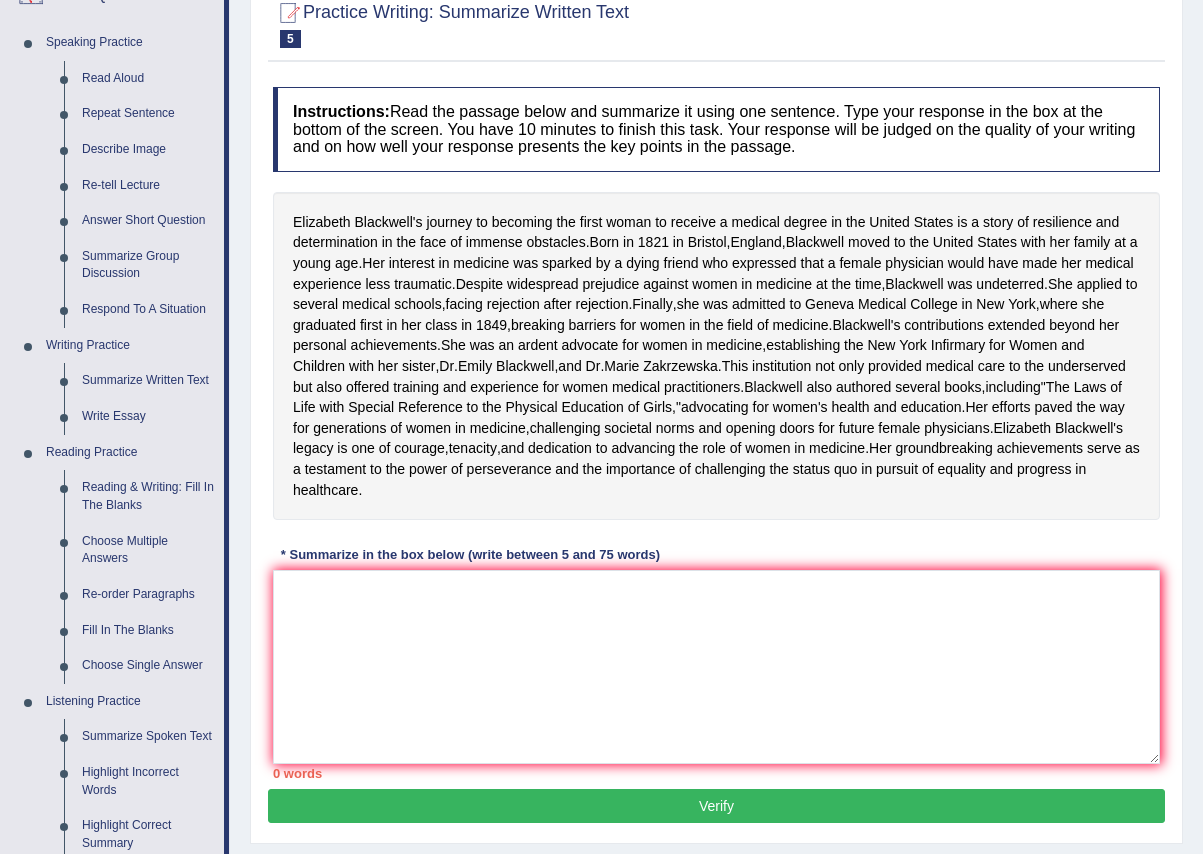 scroll, scrollTop: 200, scrollLeft: 0, axis: vertical 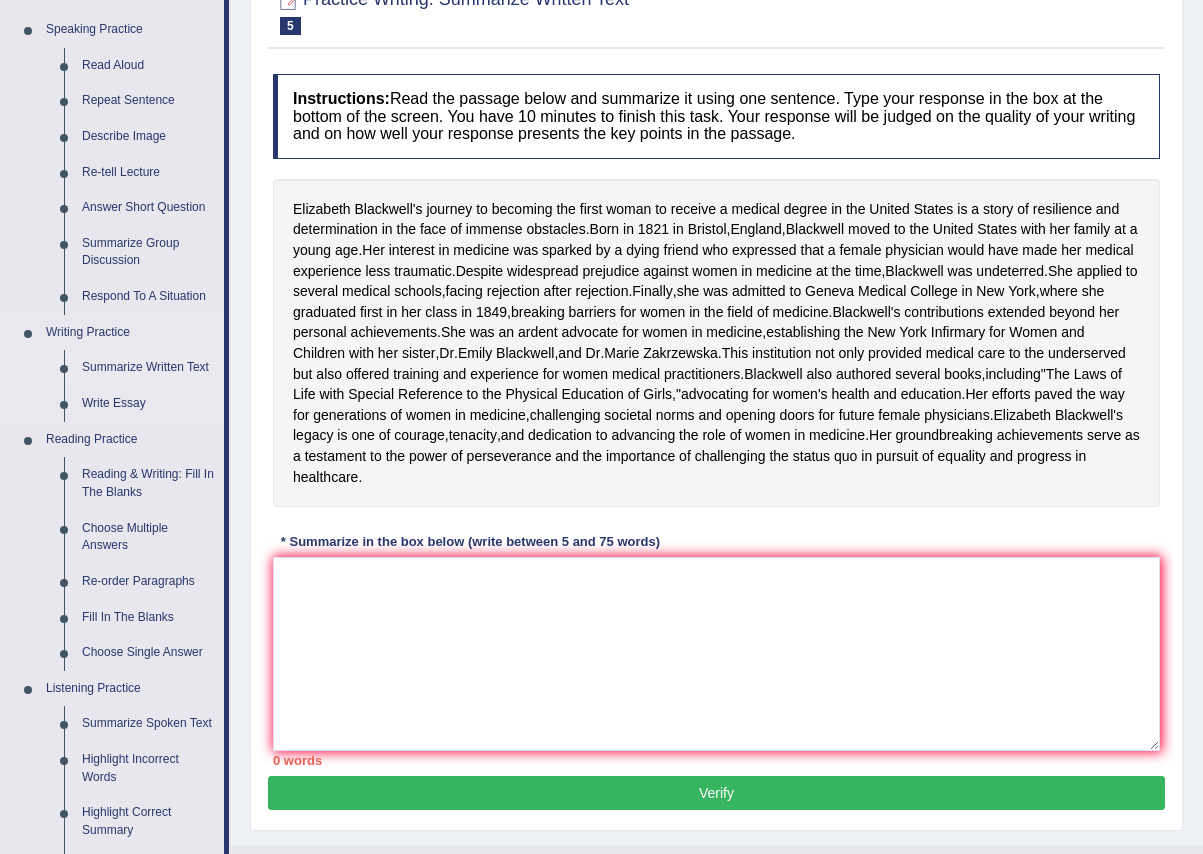 click on "Summarize Written Text" at bounding box center [148, 368] 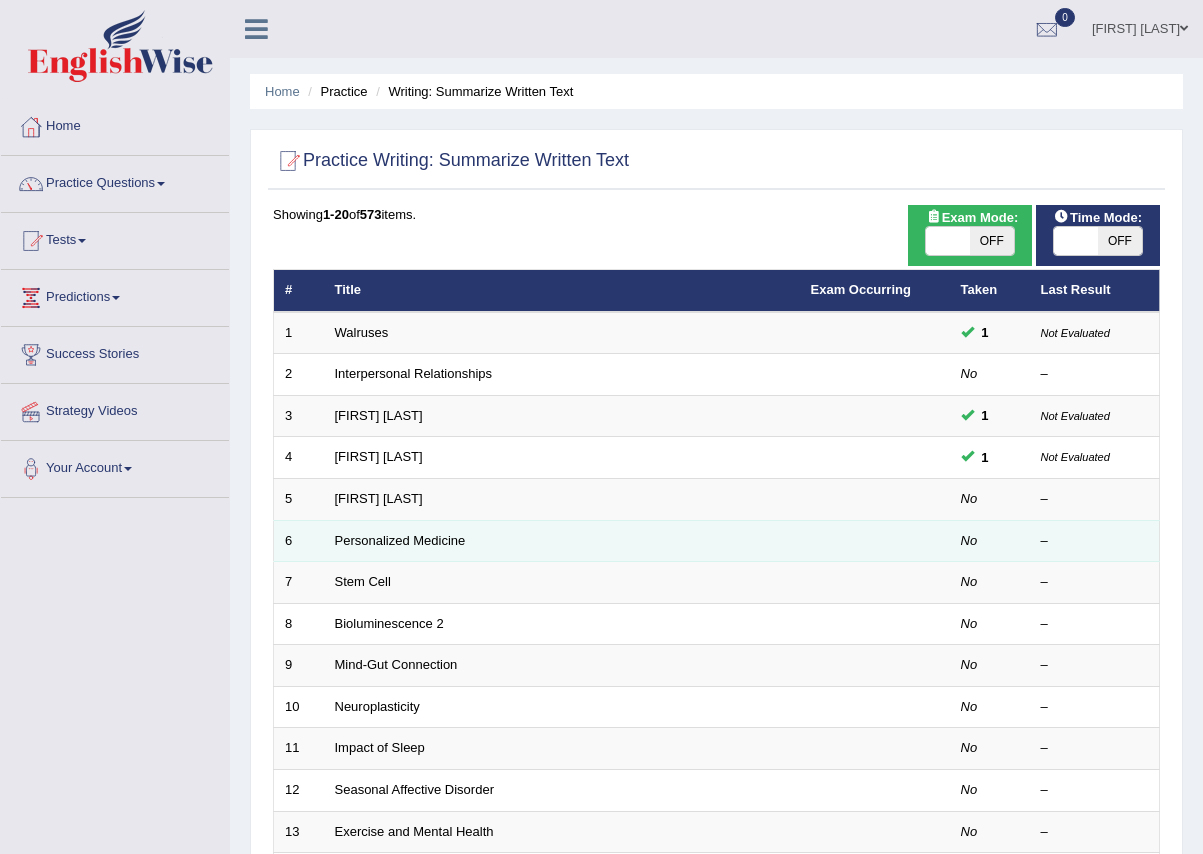 scroll, scrollTop: 0, scrollLeft: 0, axis: both 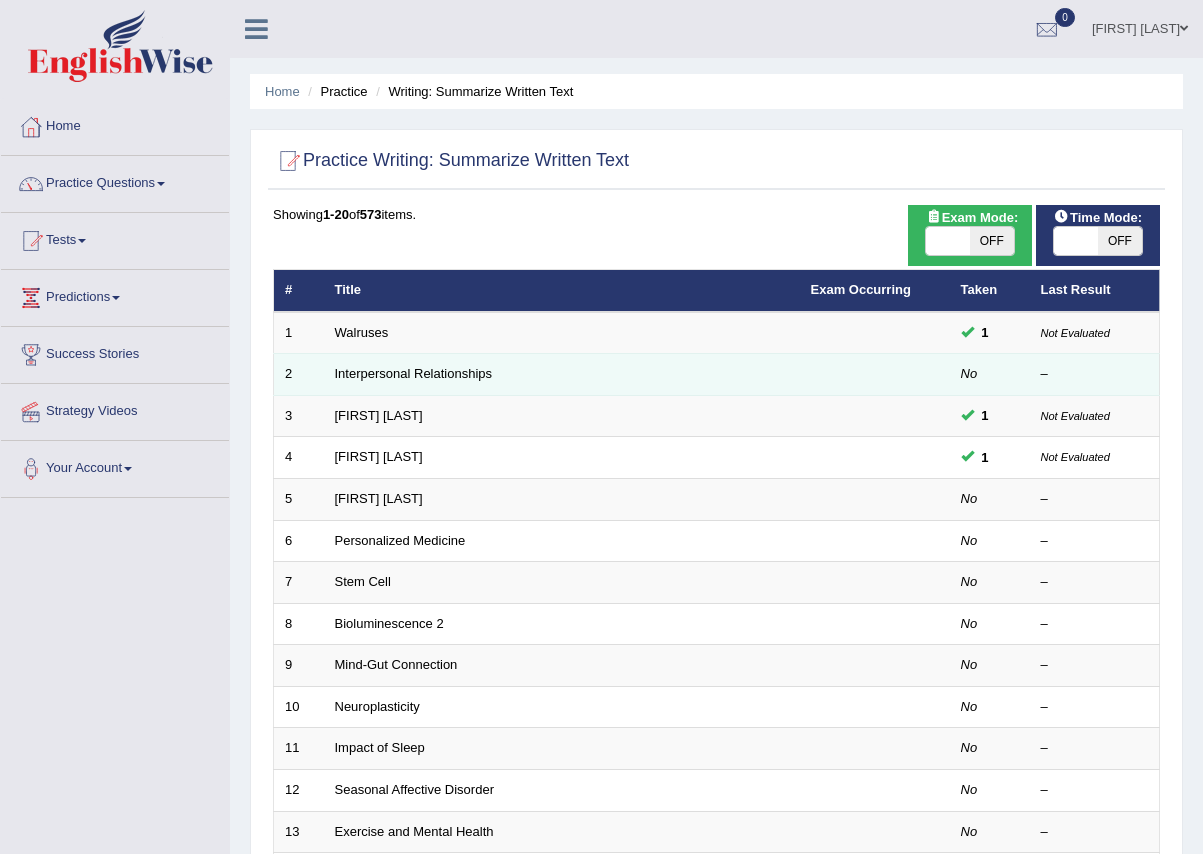 click on "Interpersonal Relationships" at bounding box center (562, 375) 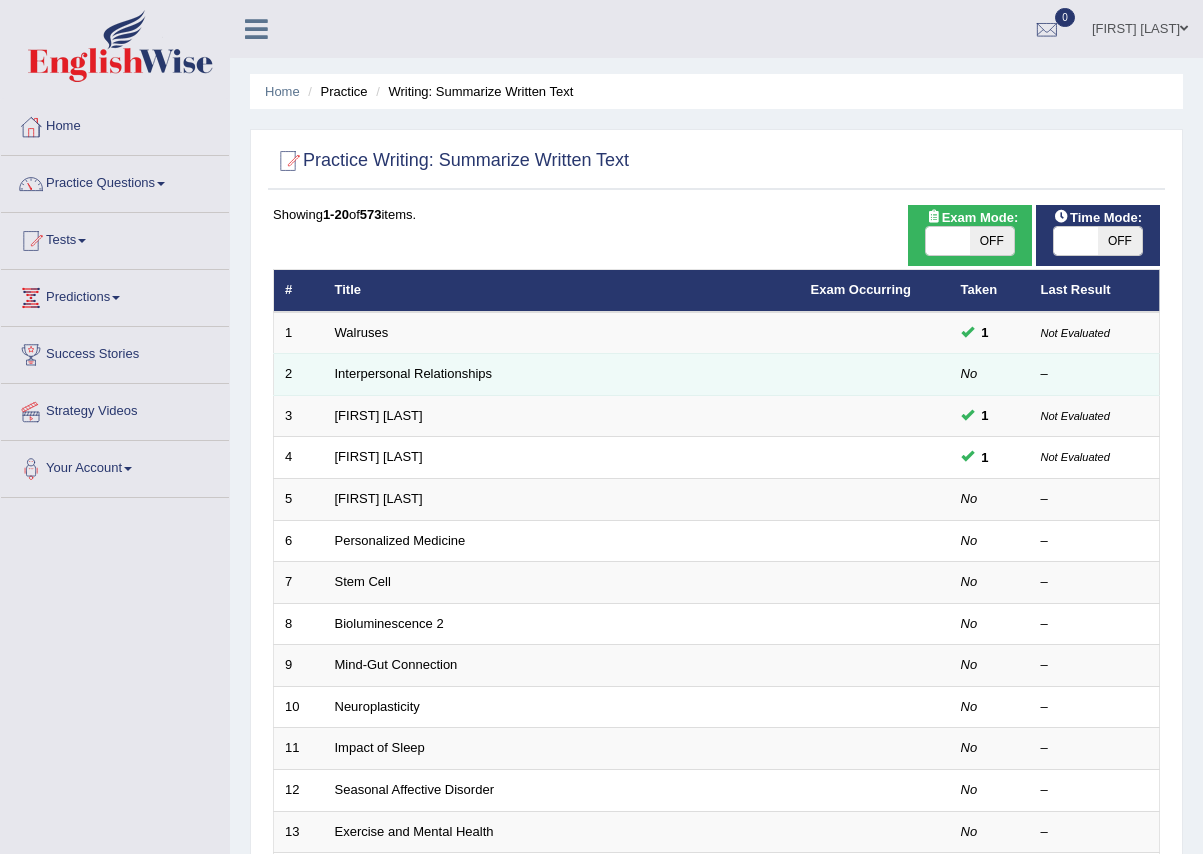 click on "Interpersonal Relationships" at bounding box center (562, 375) 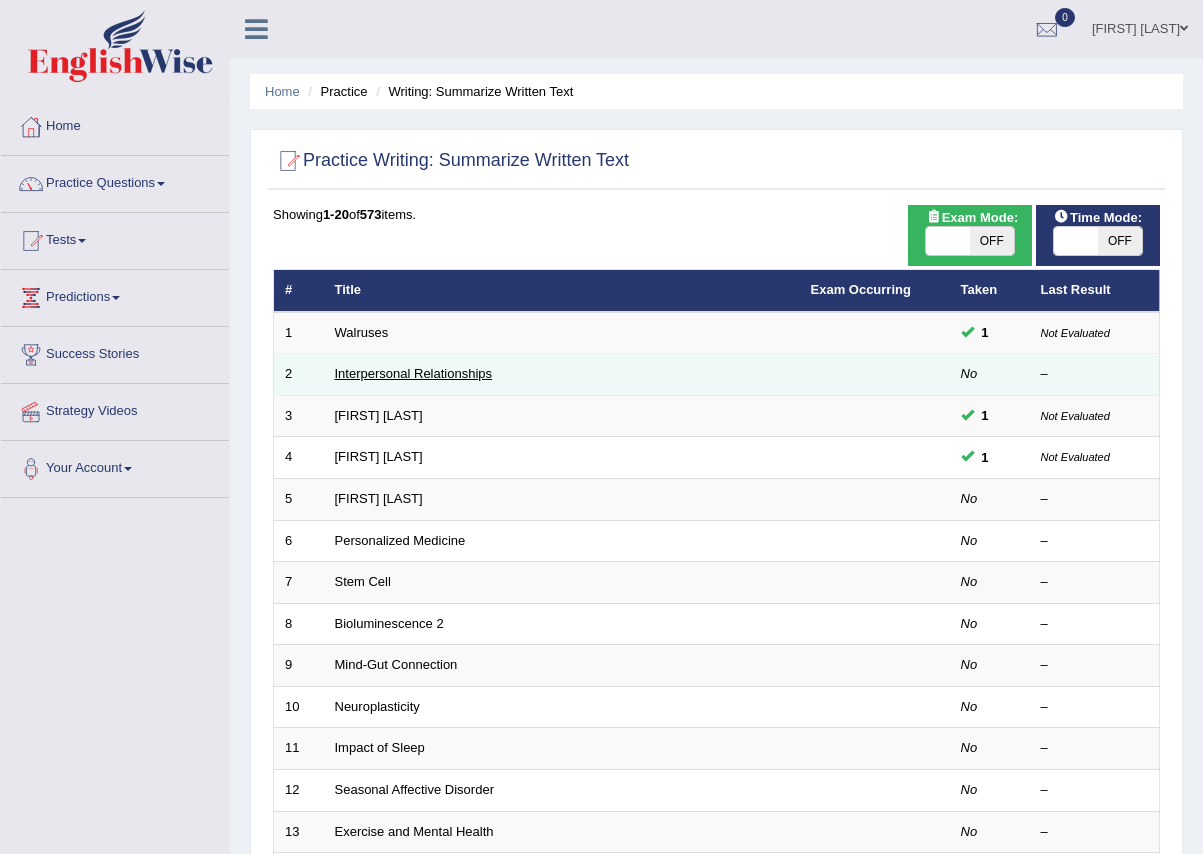 click on "Interpersonal Relationships" at bounding box center [414, 373] 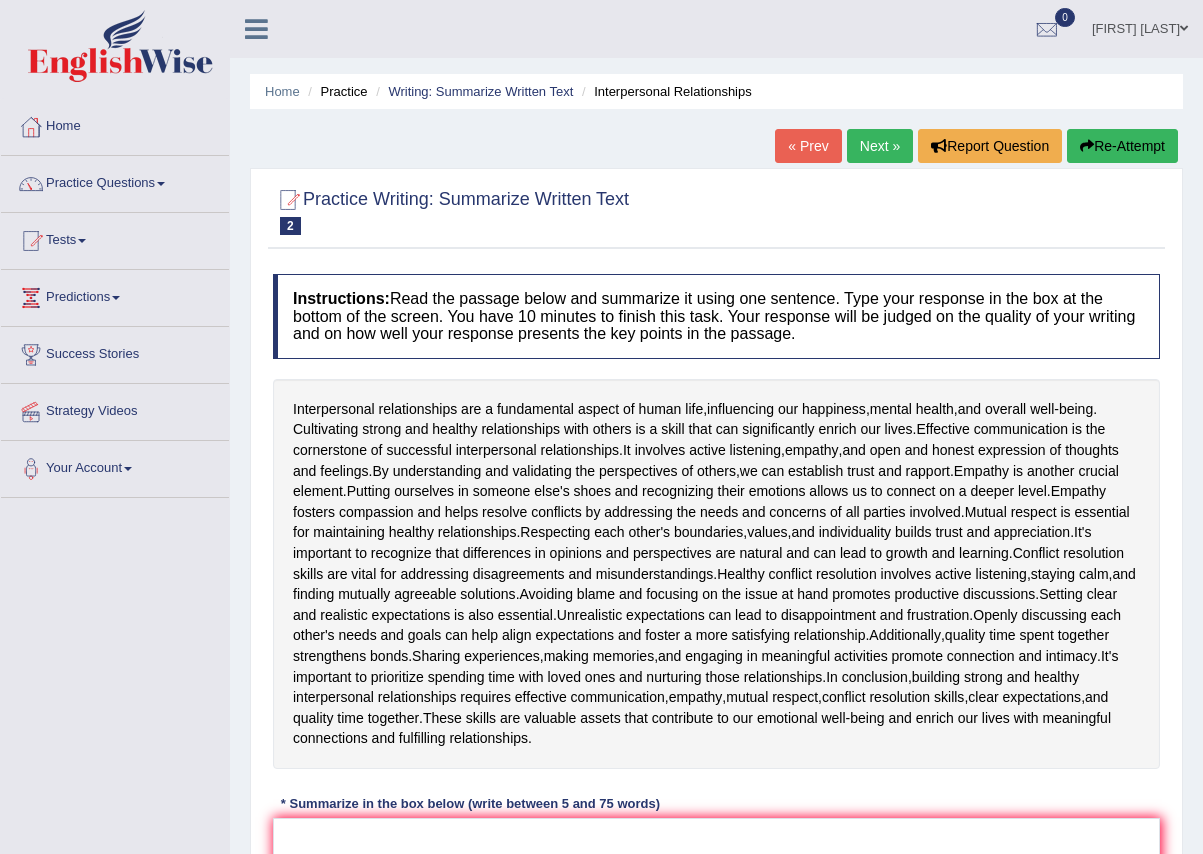 scroll, scrollTop: 0, scrollLeft: 0, axis: both 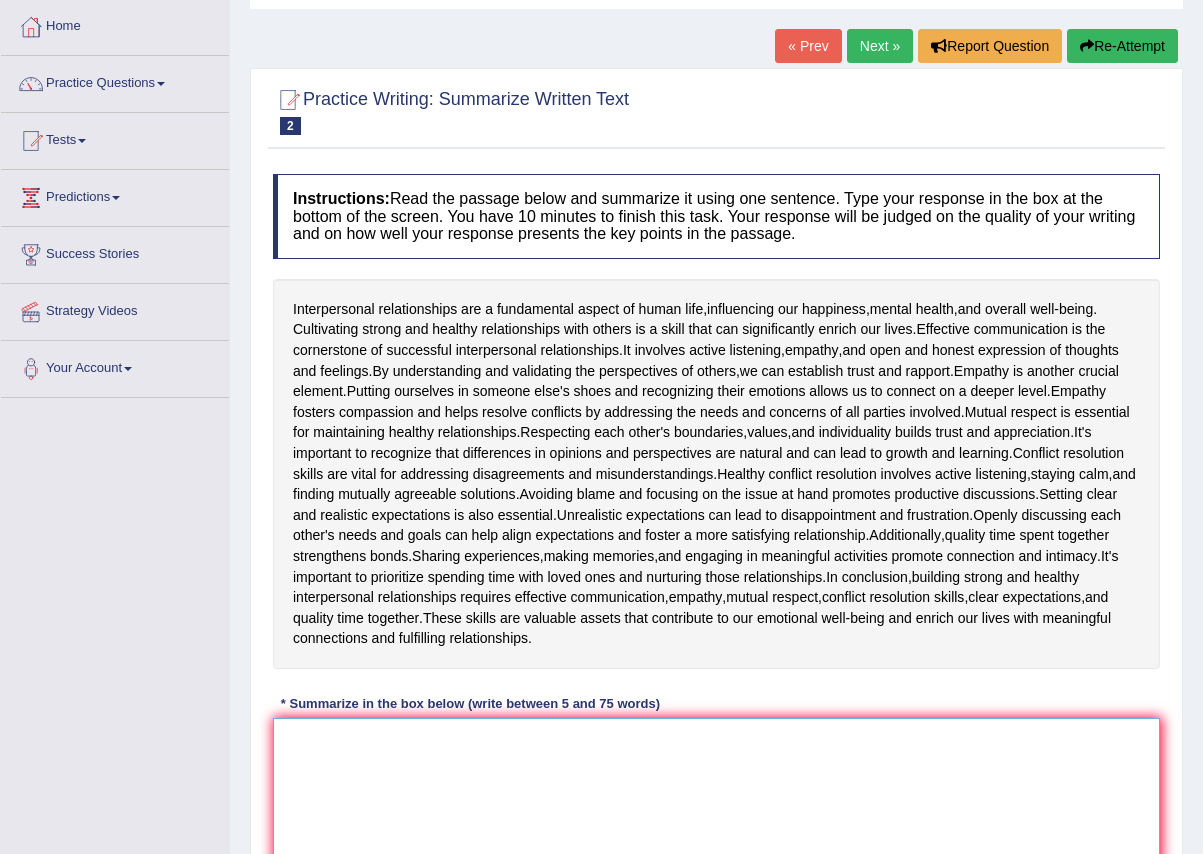 click at bounding box center [716, 815] 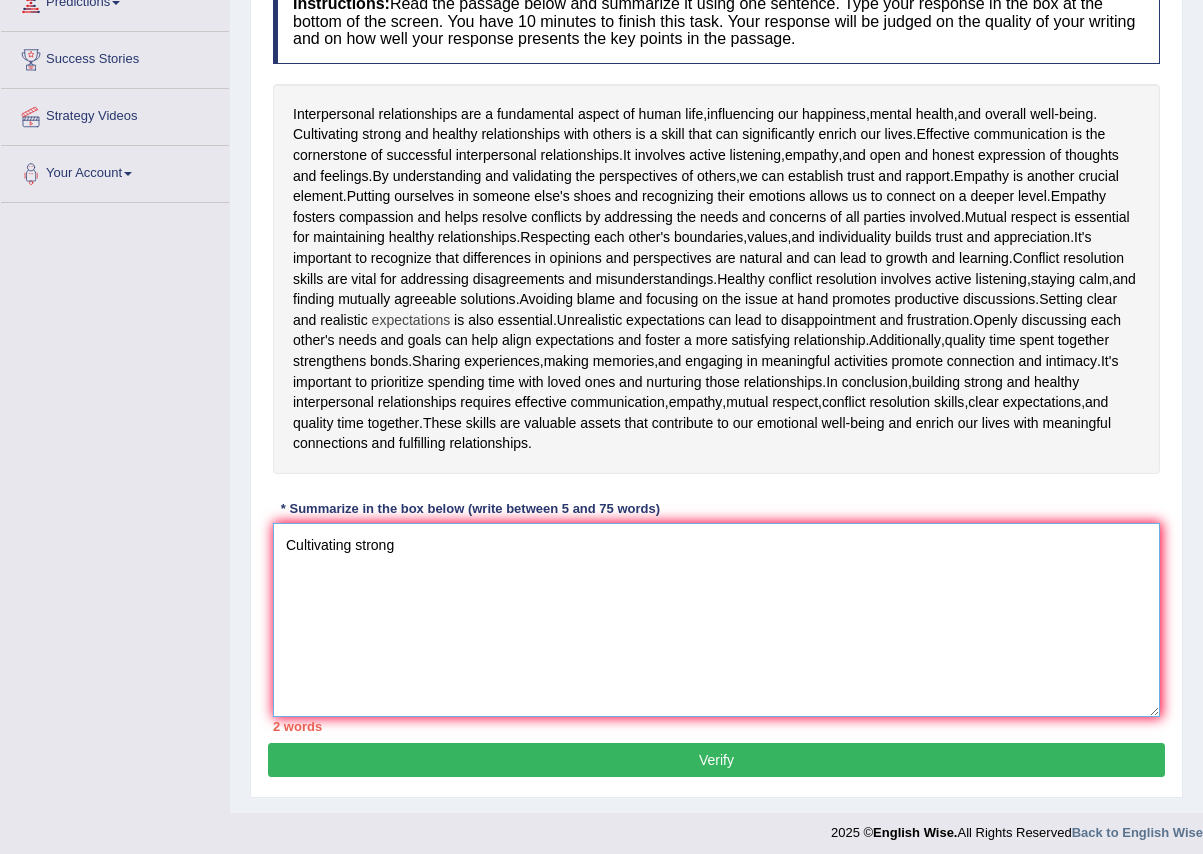 scroll, scrollTop: 304, scrollLeft: 0, axis: vertical 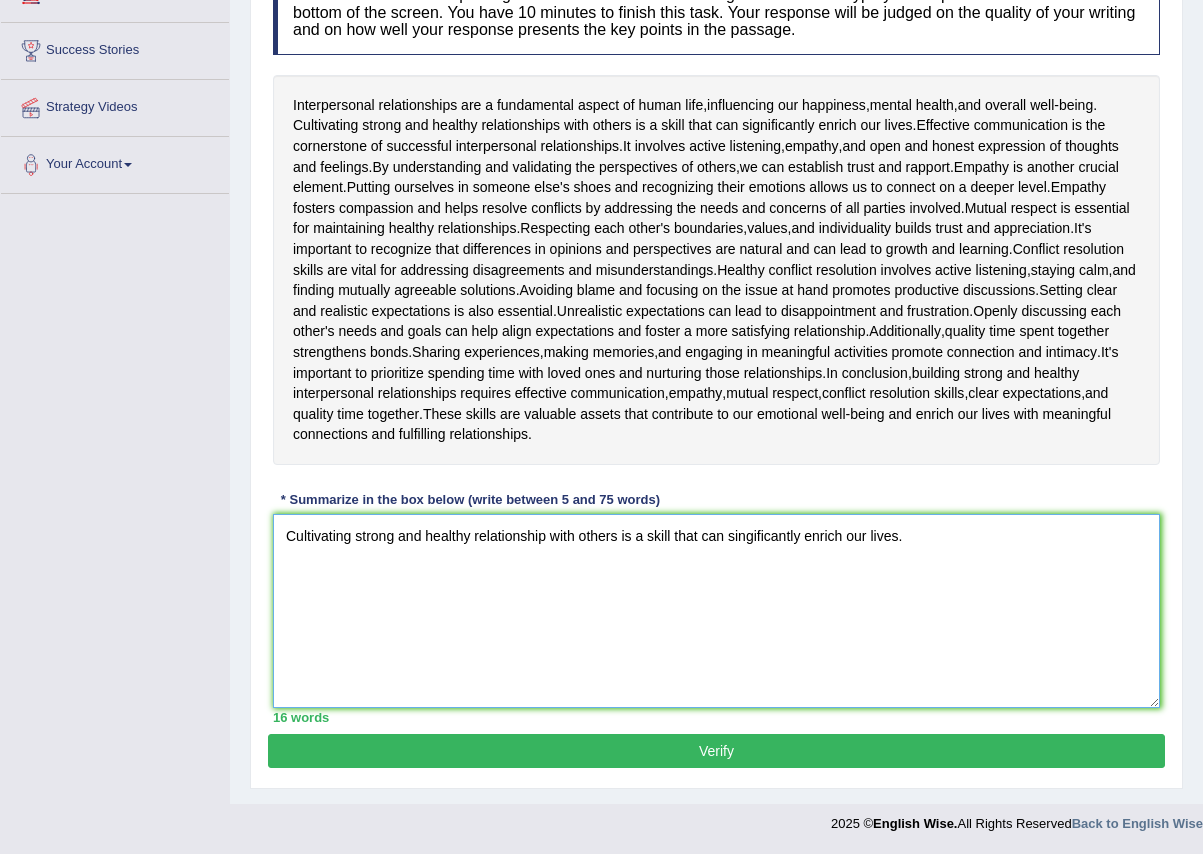 type on "Cultivating strong and healthy relationship with others is a skill that can singificantly enrich our lives." 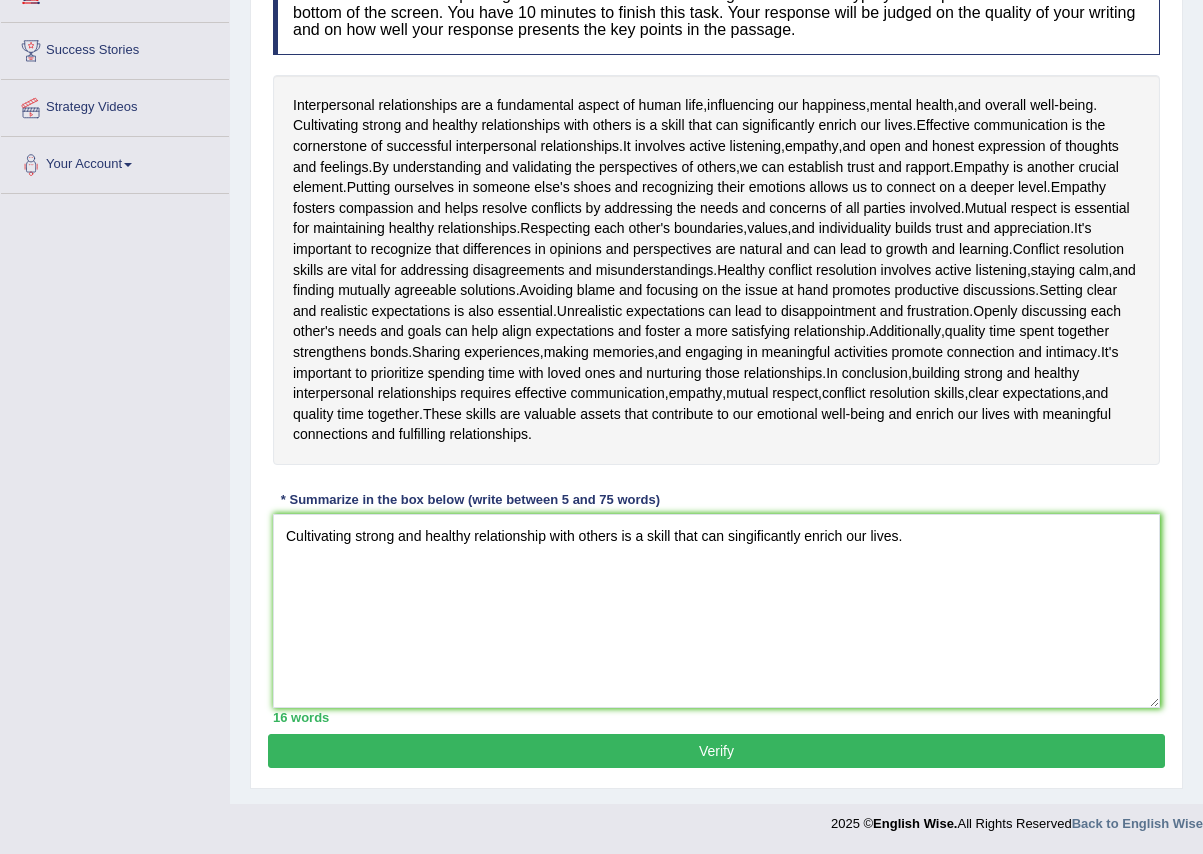 click on "Verify" at bounding box center [716, 751] 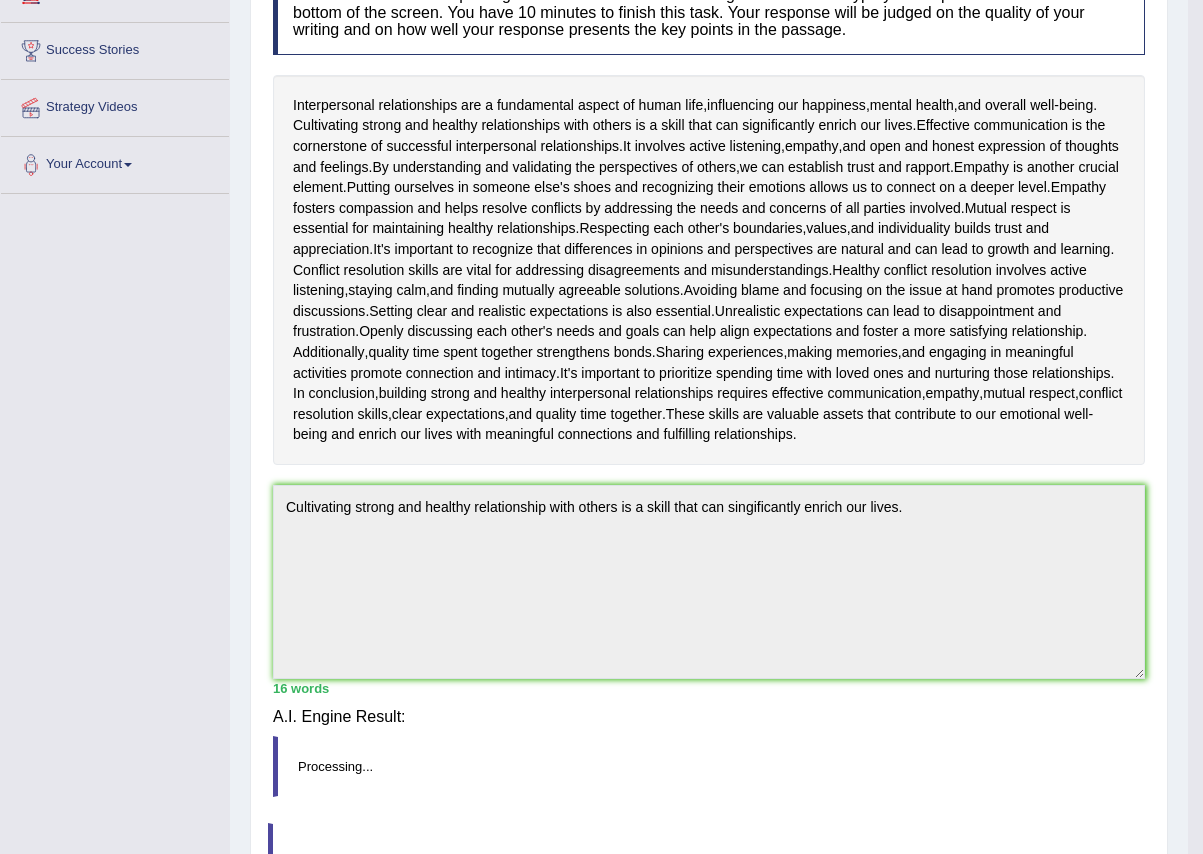 scroll, scrollTop: 292, scrollLeft: 0, axis: vertical 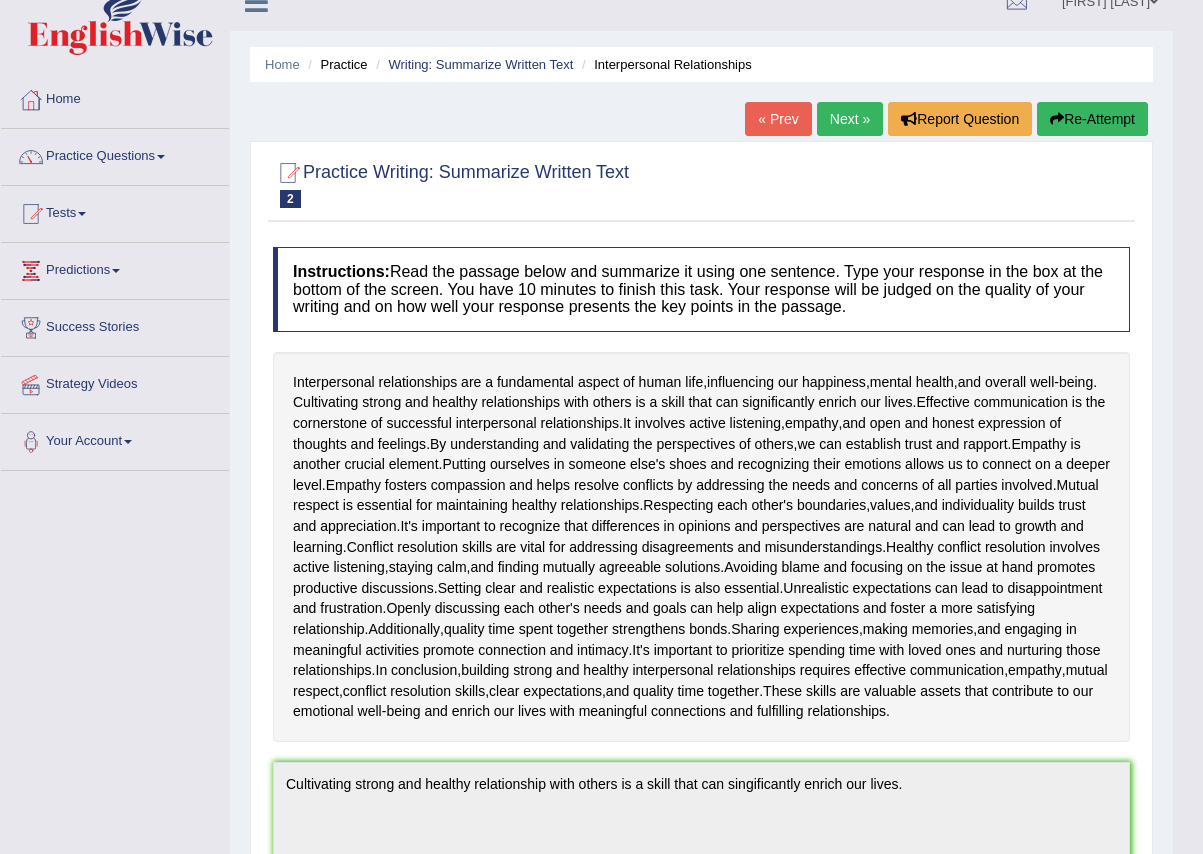 click on "Next »" at bounding box center (850, 119) 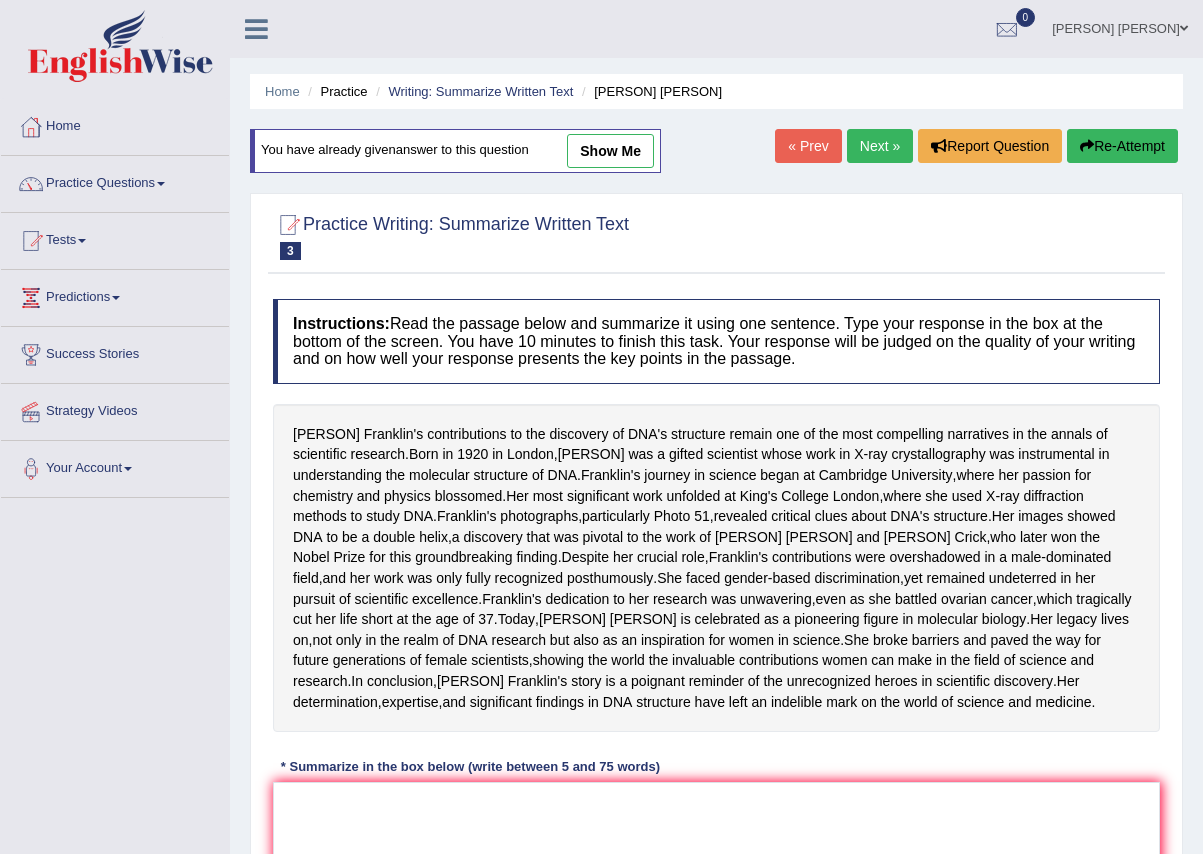 scroll, scrollTop: 200, scrollLeft: 0, axis: vertical 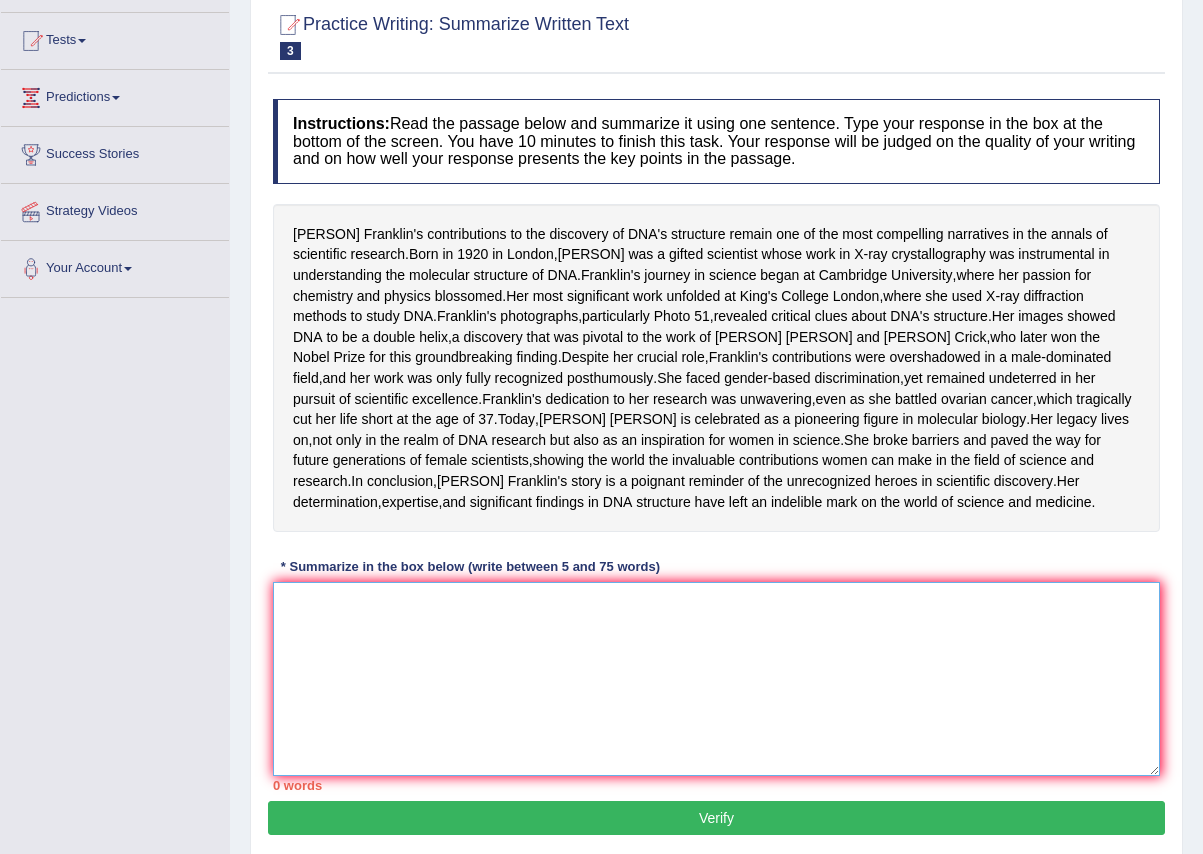 click at bounding box center (716, 679) 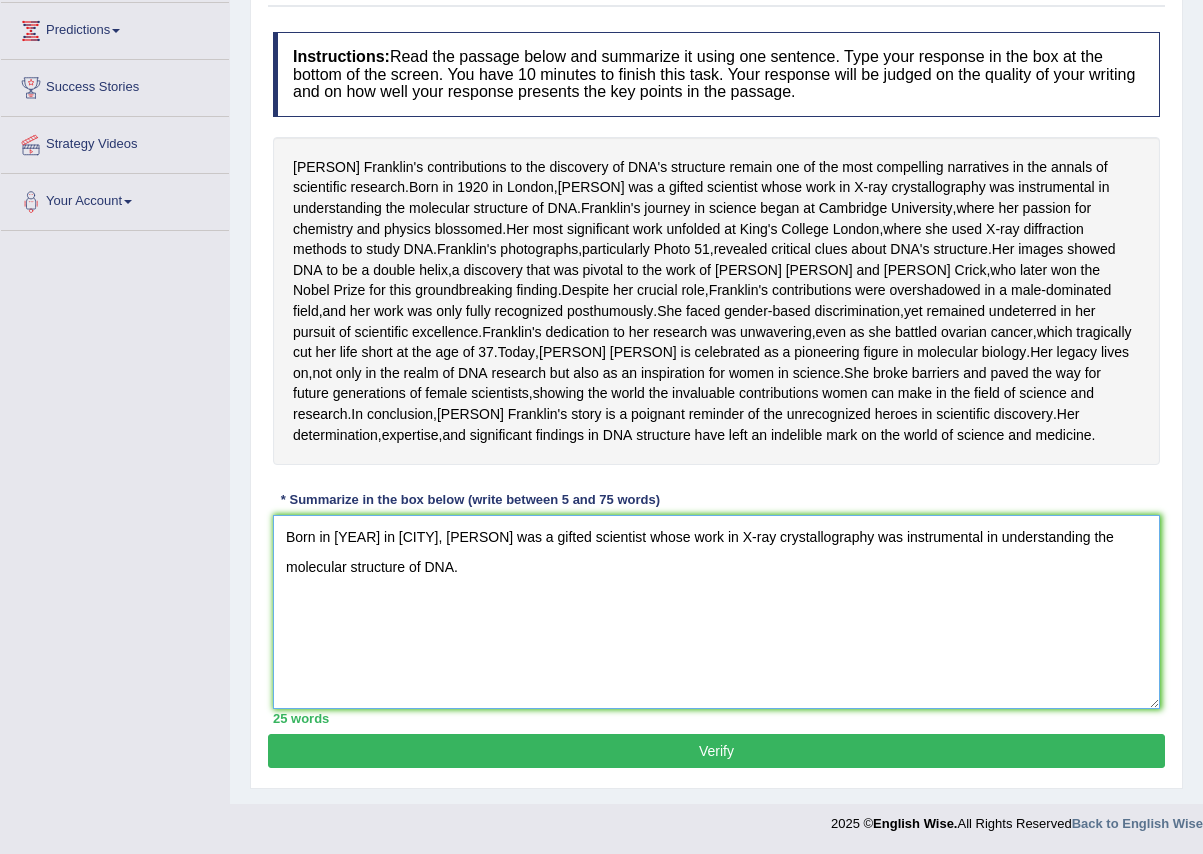 scroll, scrollTop: 370, scrollLeft: 0, axis: vertical 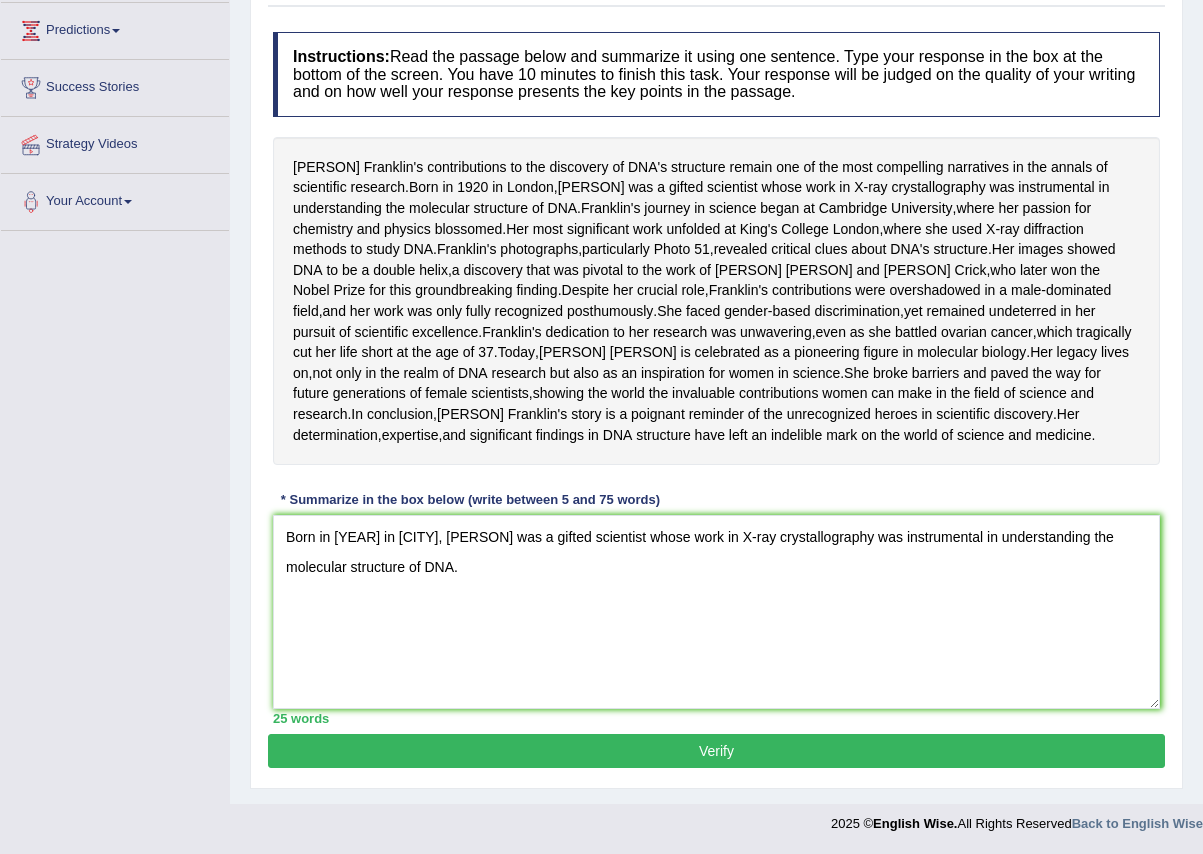 click on "Verify" at bounding box center (716, 751) 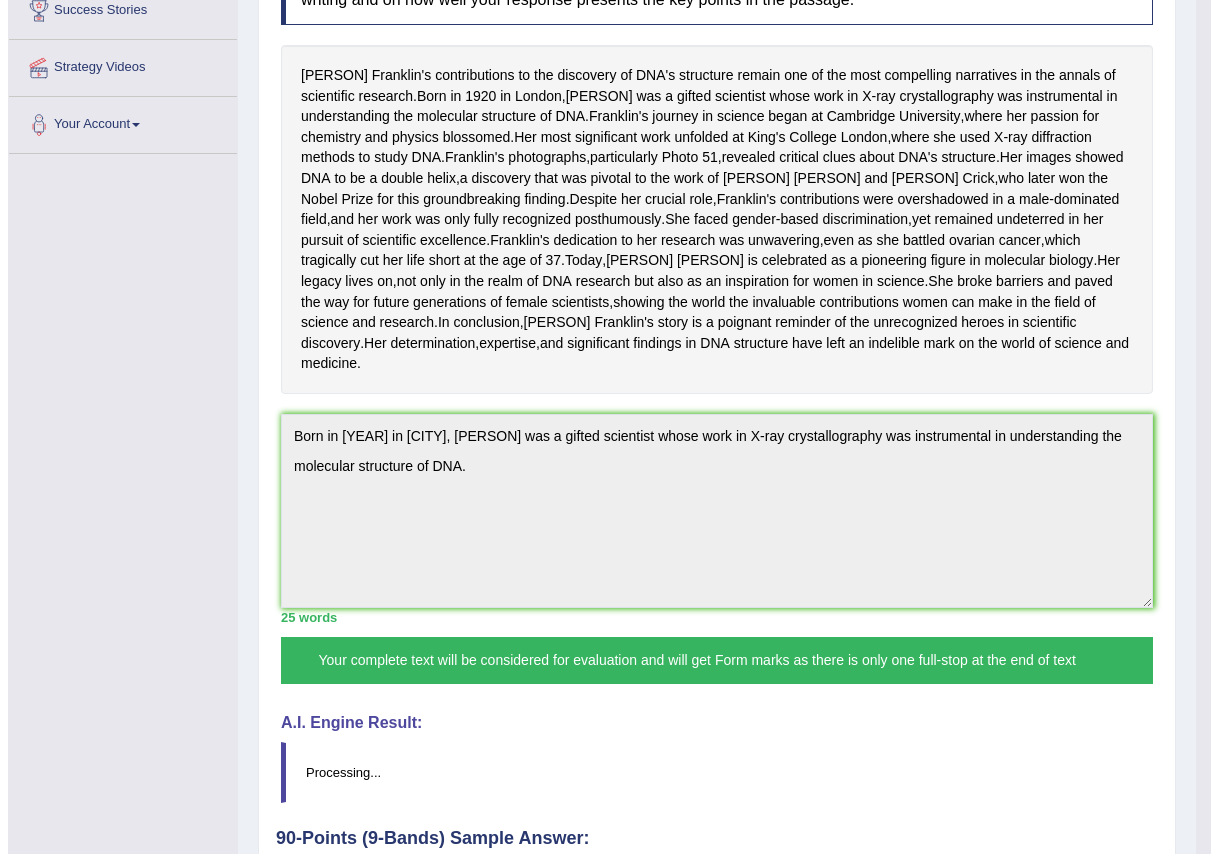 scroll, scrollTop: 444, scrollLeft: 0, axis: vertical 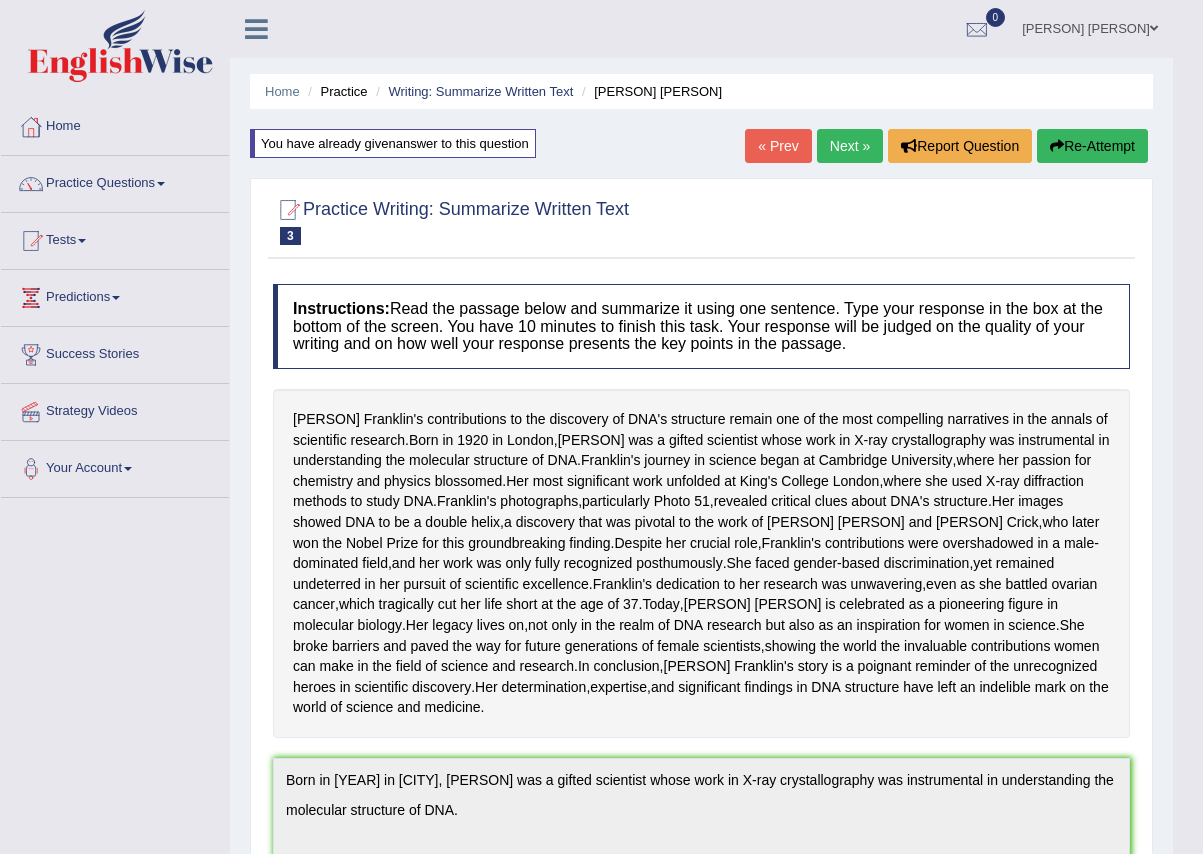 click on "Next »" at bounding box center [850, 146] 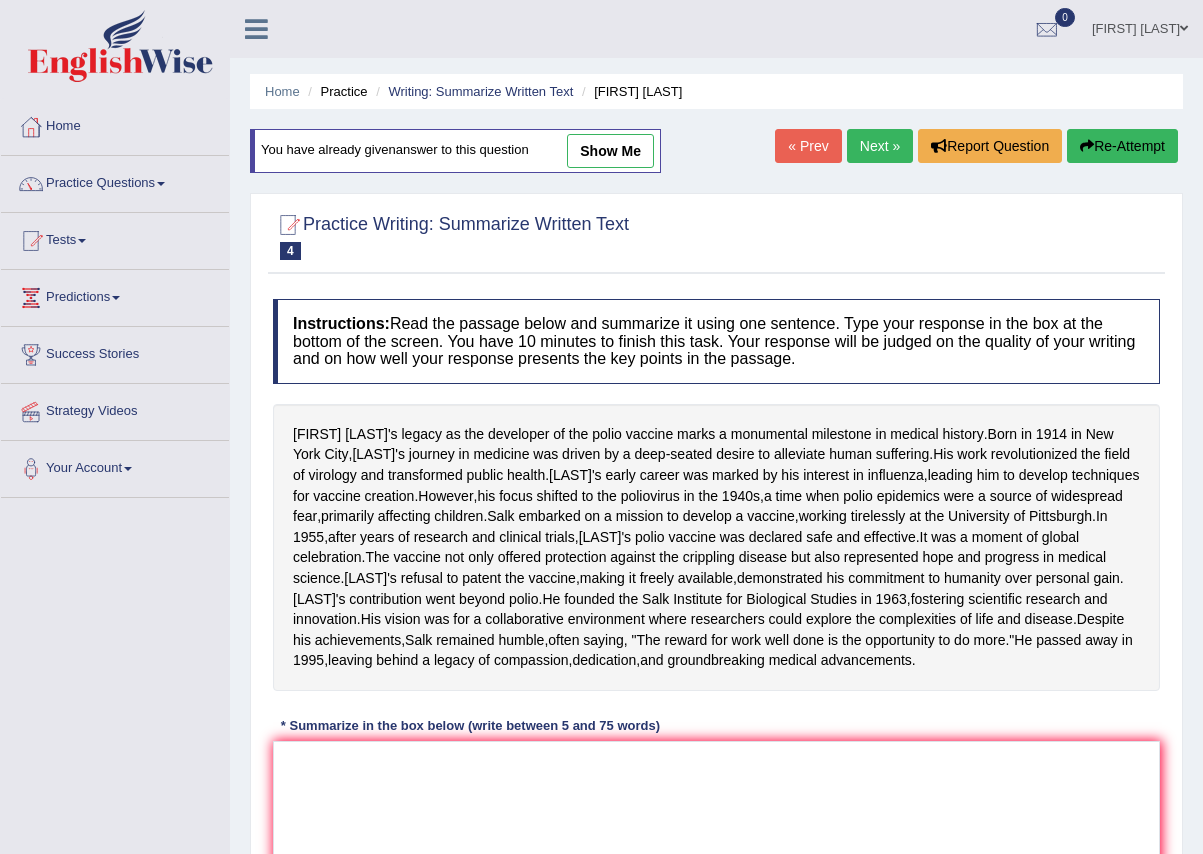 scroll, scrollTop: 226, scrollLeft: 0, axis: vertical 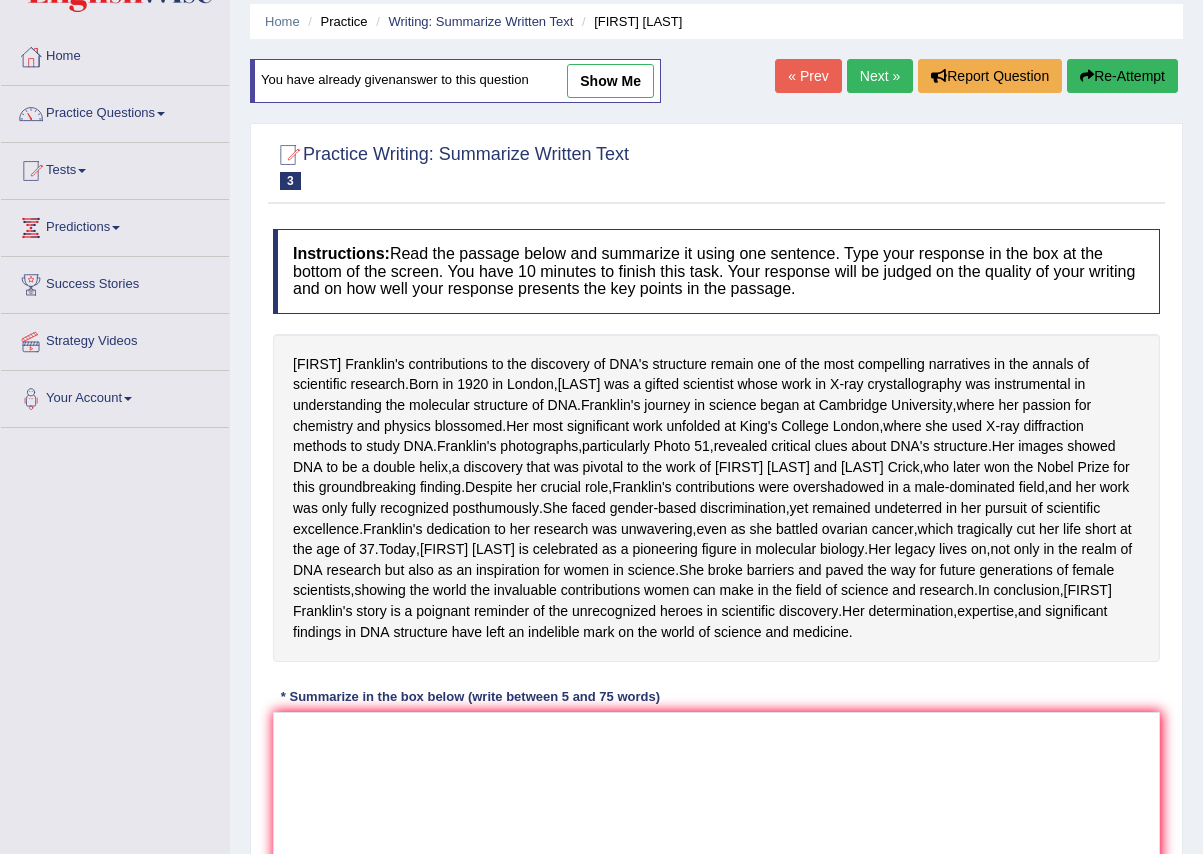 click on "show me" at bounding box center [610, 81] 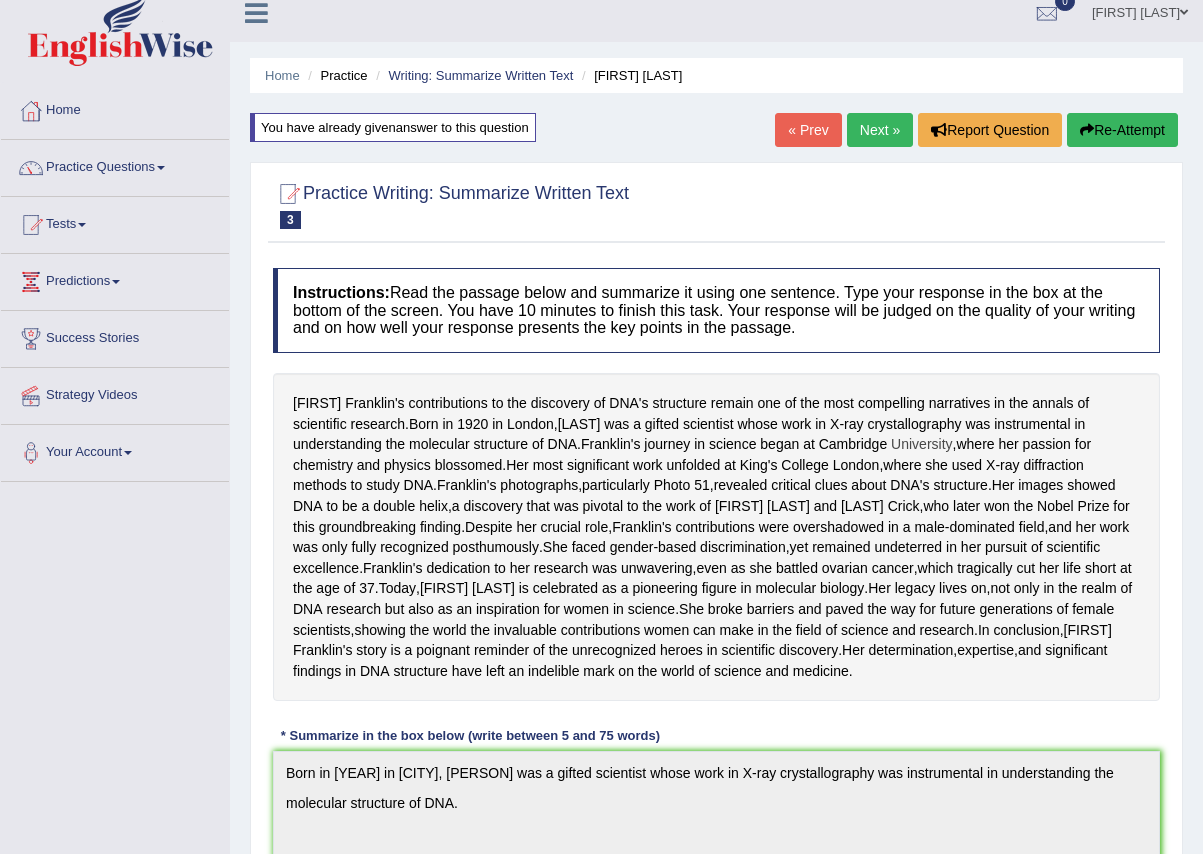 scroll, scrollTop: 0, scrollLeft: 0, axis: both 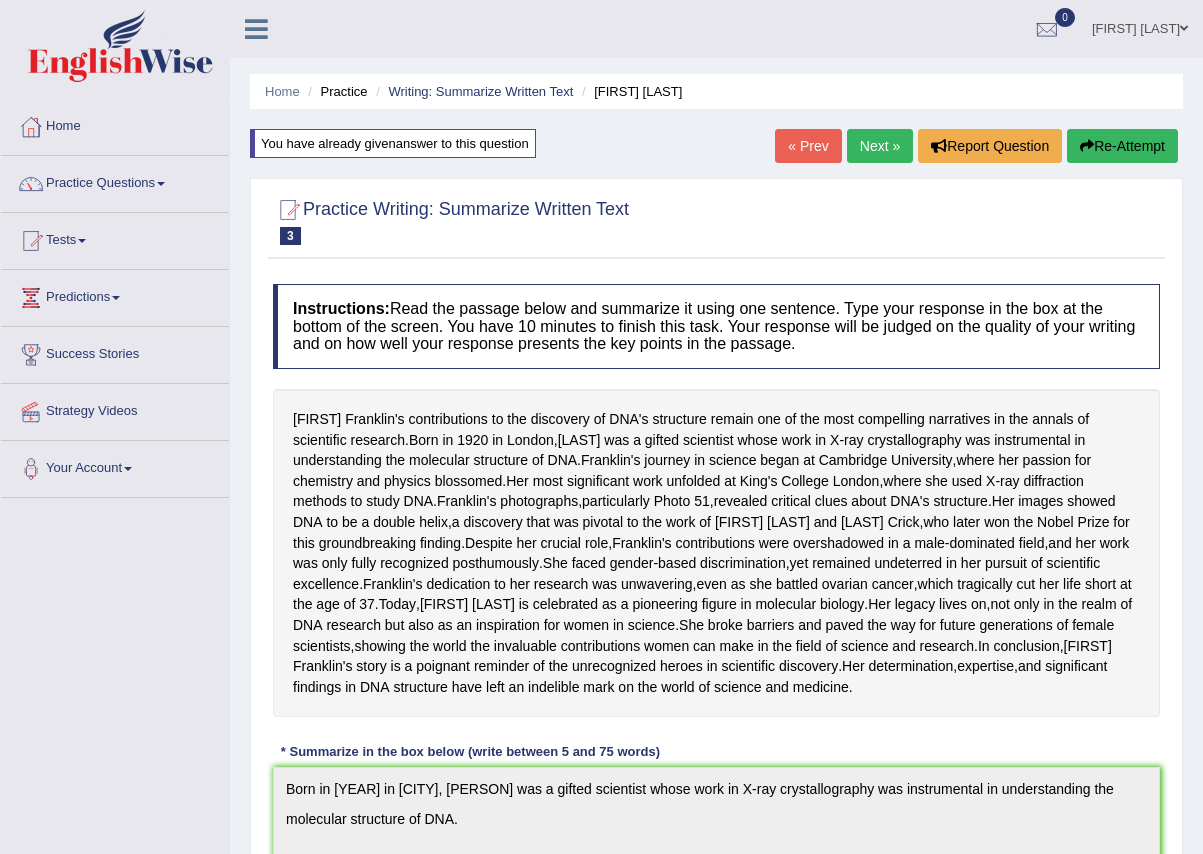 click on "Next »" at bounding box center [880, 146] 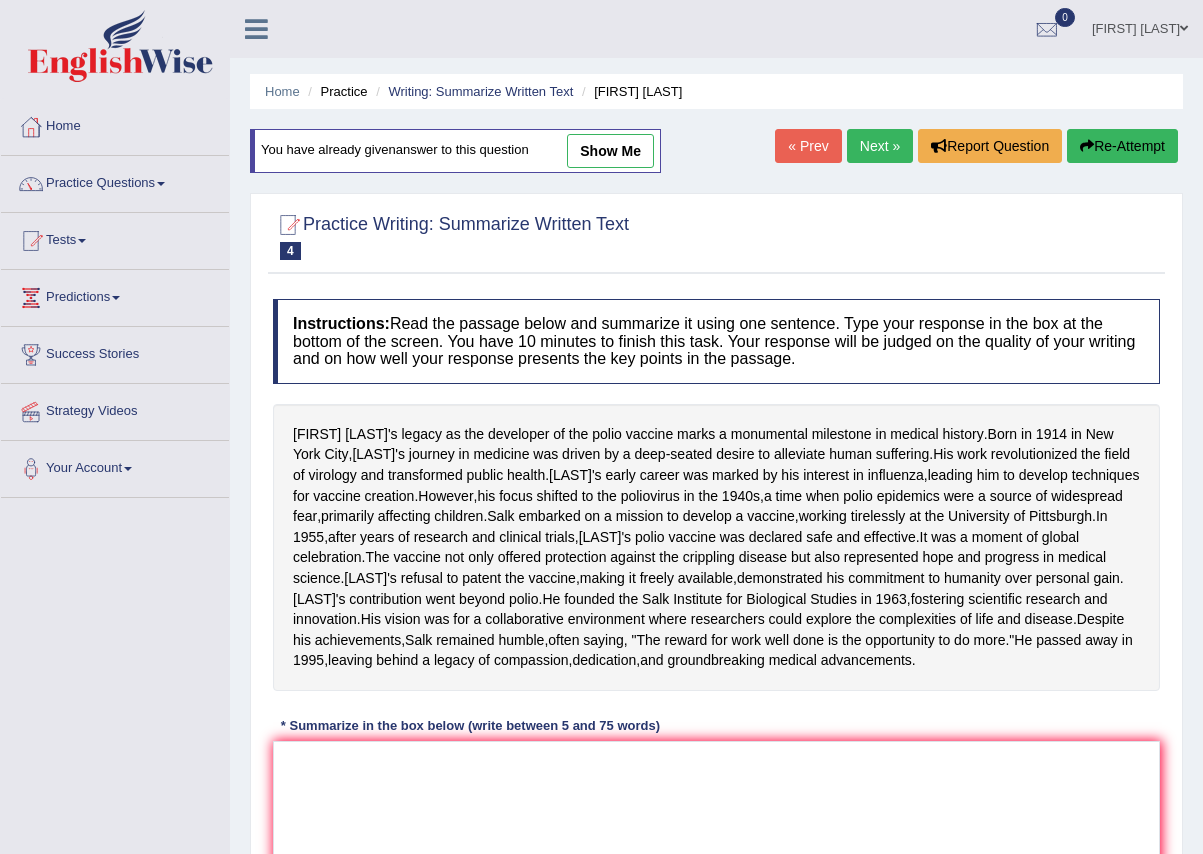 scroll, scrollTop: 0, scrollLeft: 0, axis: both 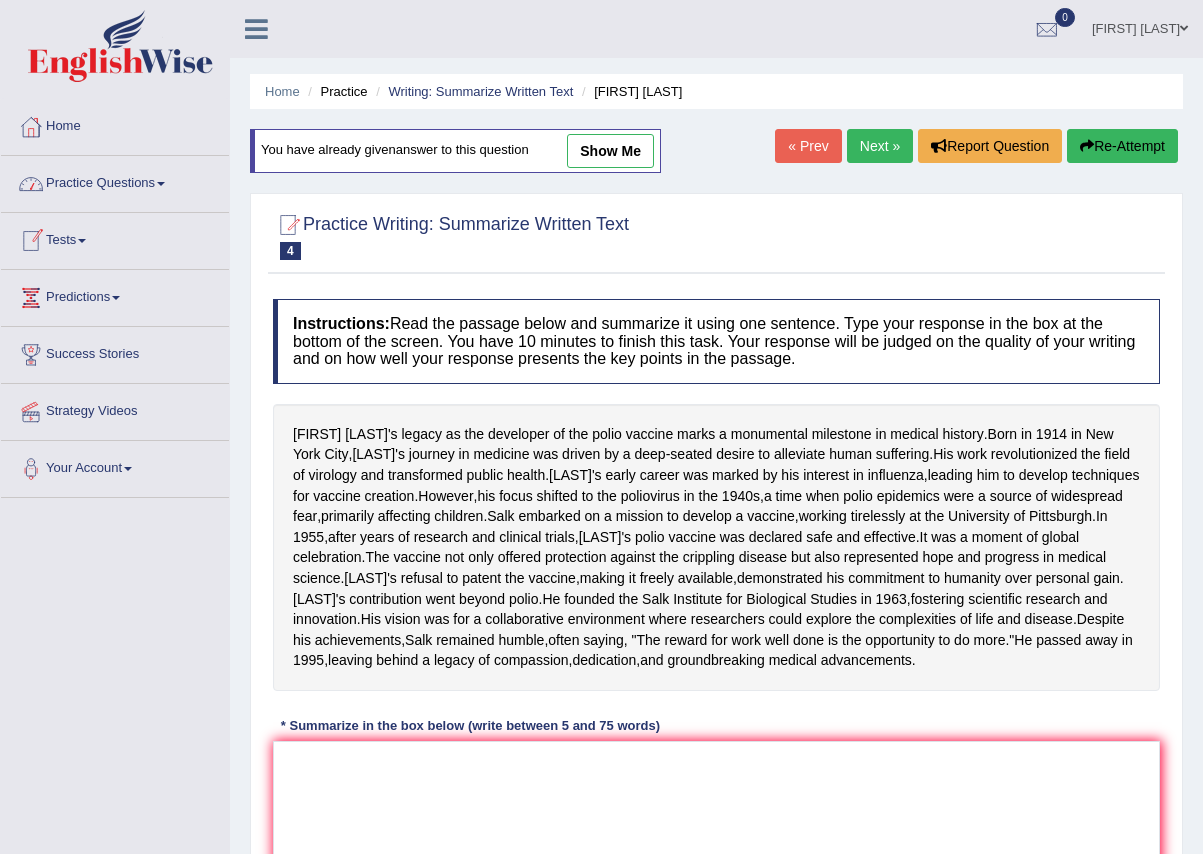 click on "Practice Questions" at bounding box center (115, 181) 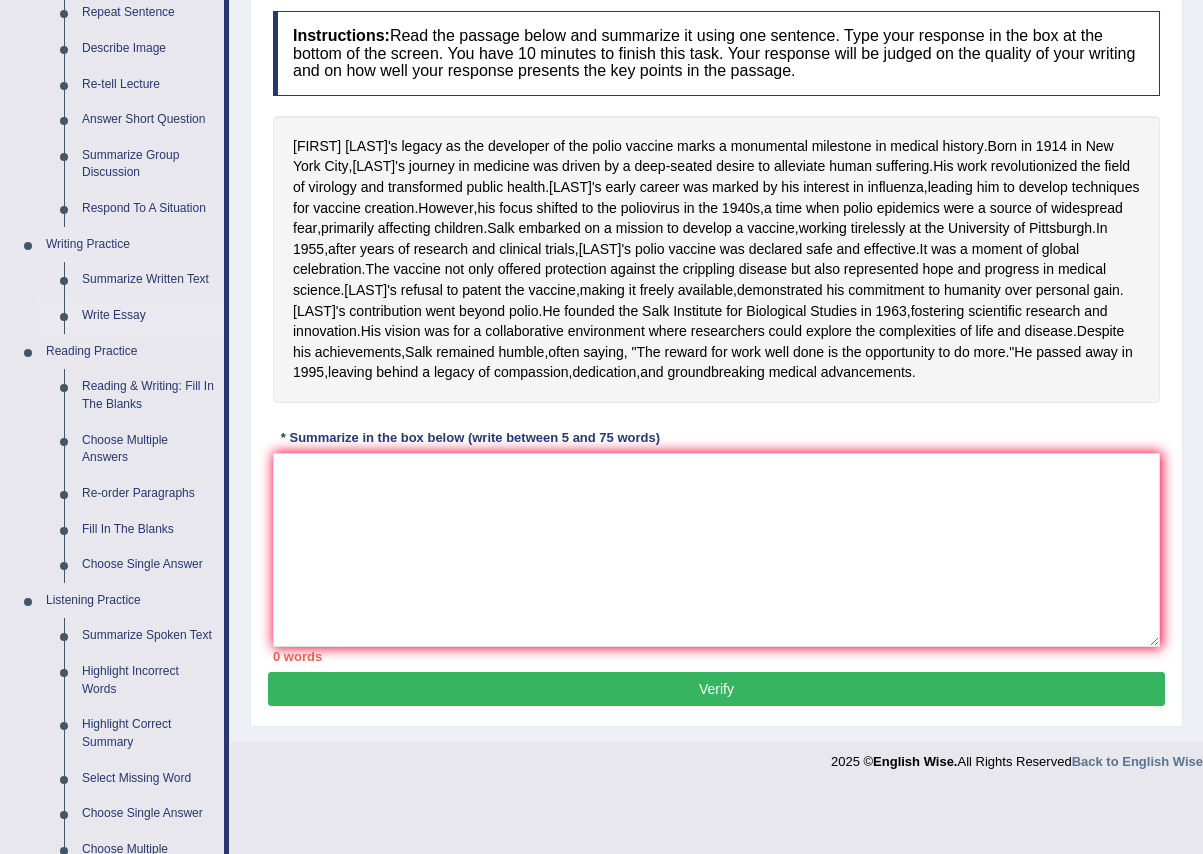 scroll, scrollTop: 300, scrollLeft: 0, axis: vertical 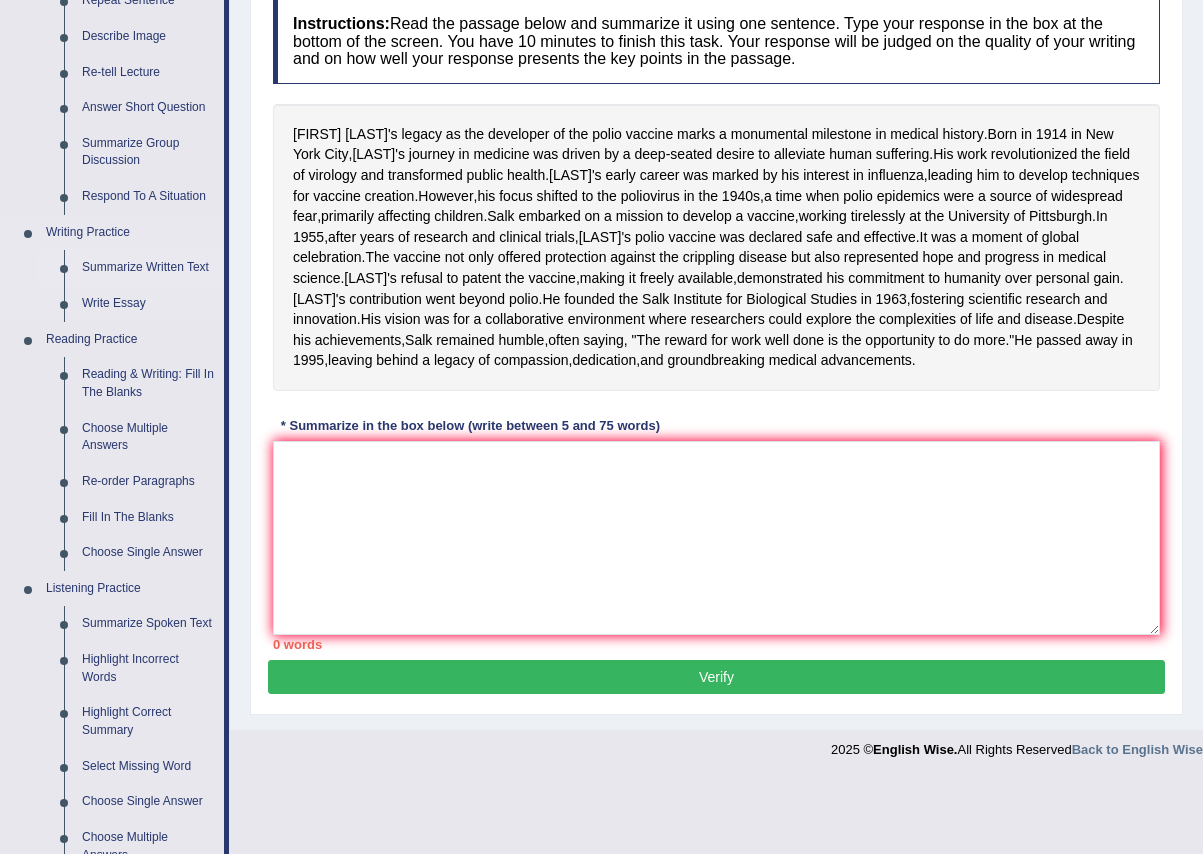 click on "Summarize Written Text" at bounding box center [148, 268] 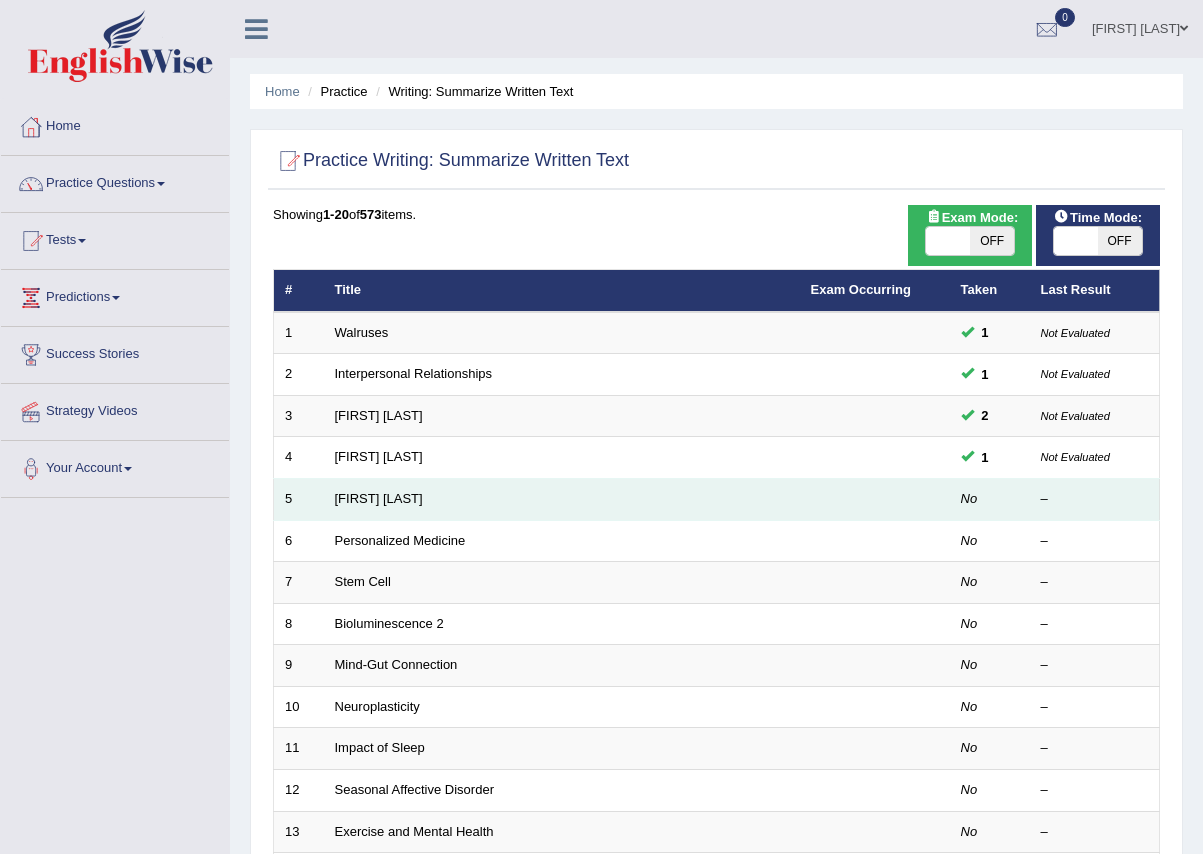 scroll, scrollTop: 0, scrollLeft: 0, axis: both 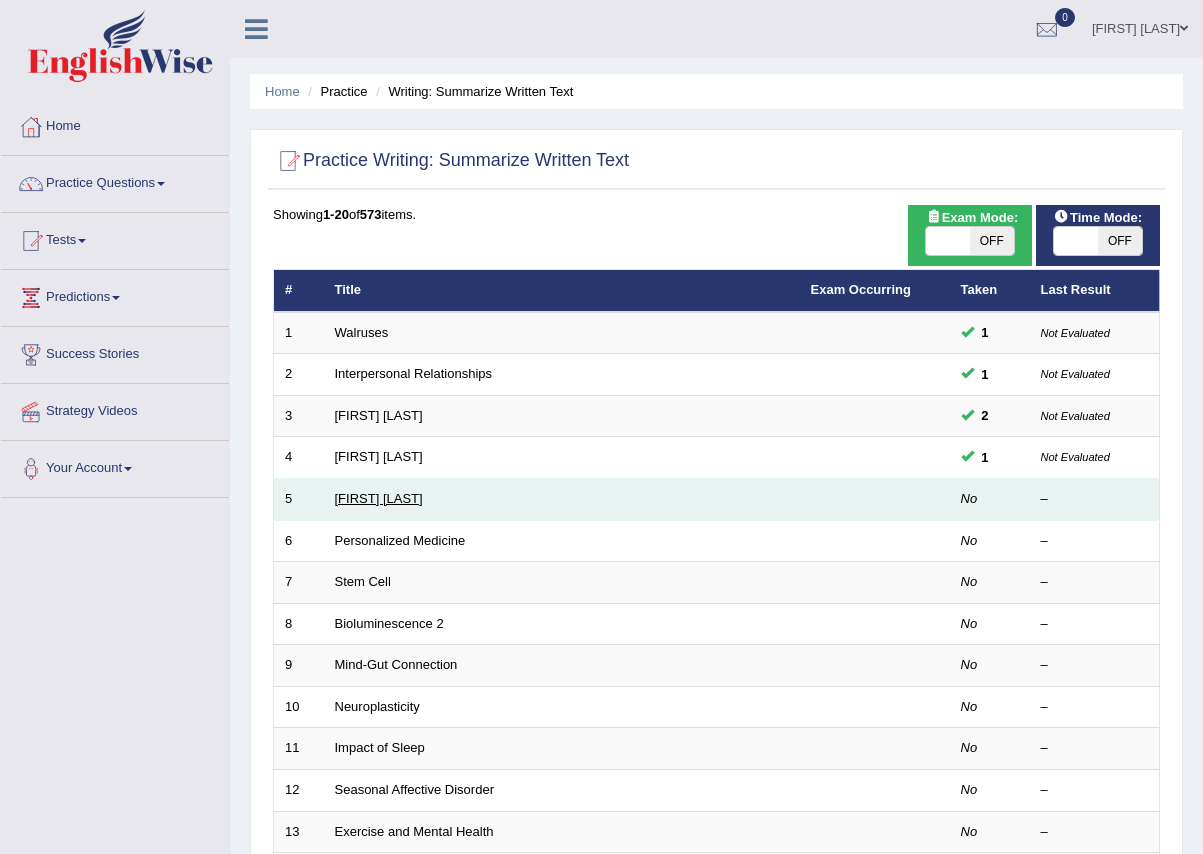 click on "Elizabeth Blackwell" at bounding box center (379, 498) 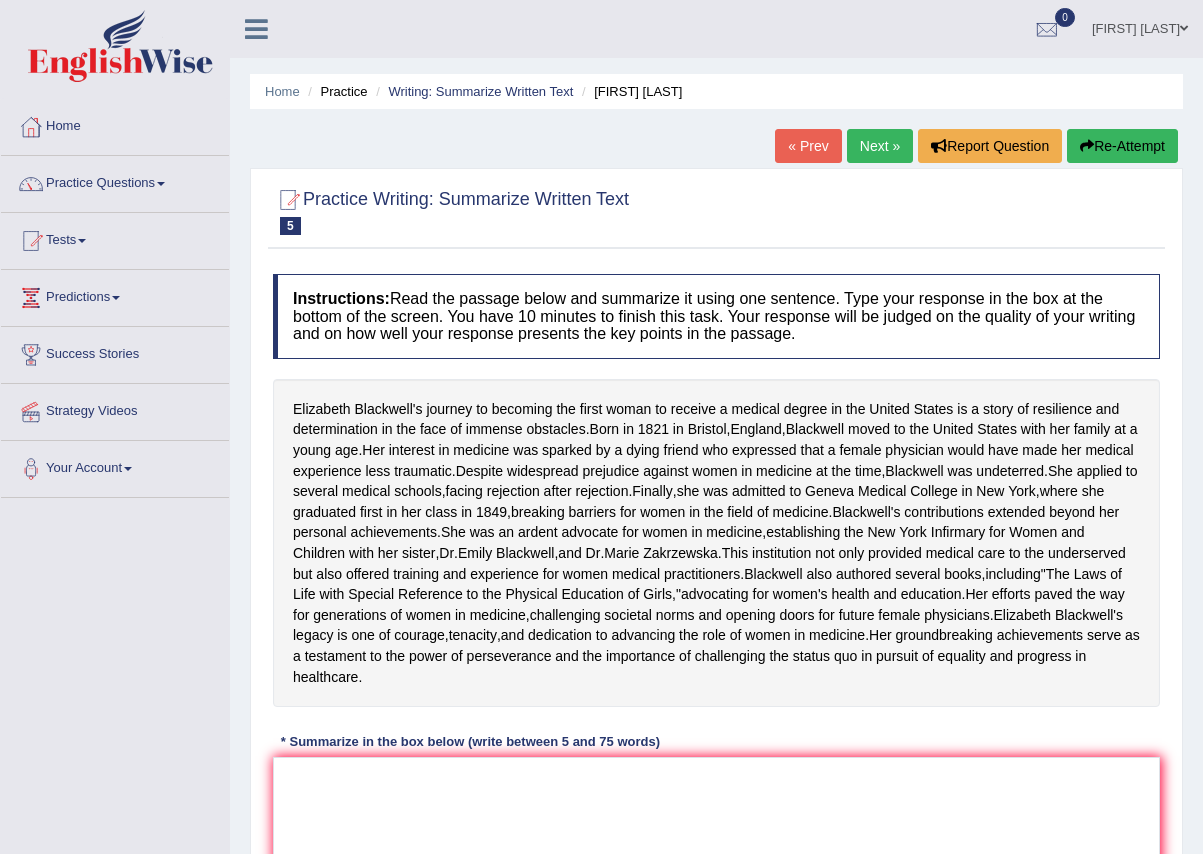 scroll, scrollTop: 0, scrollLeft: 0, axis: both 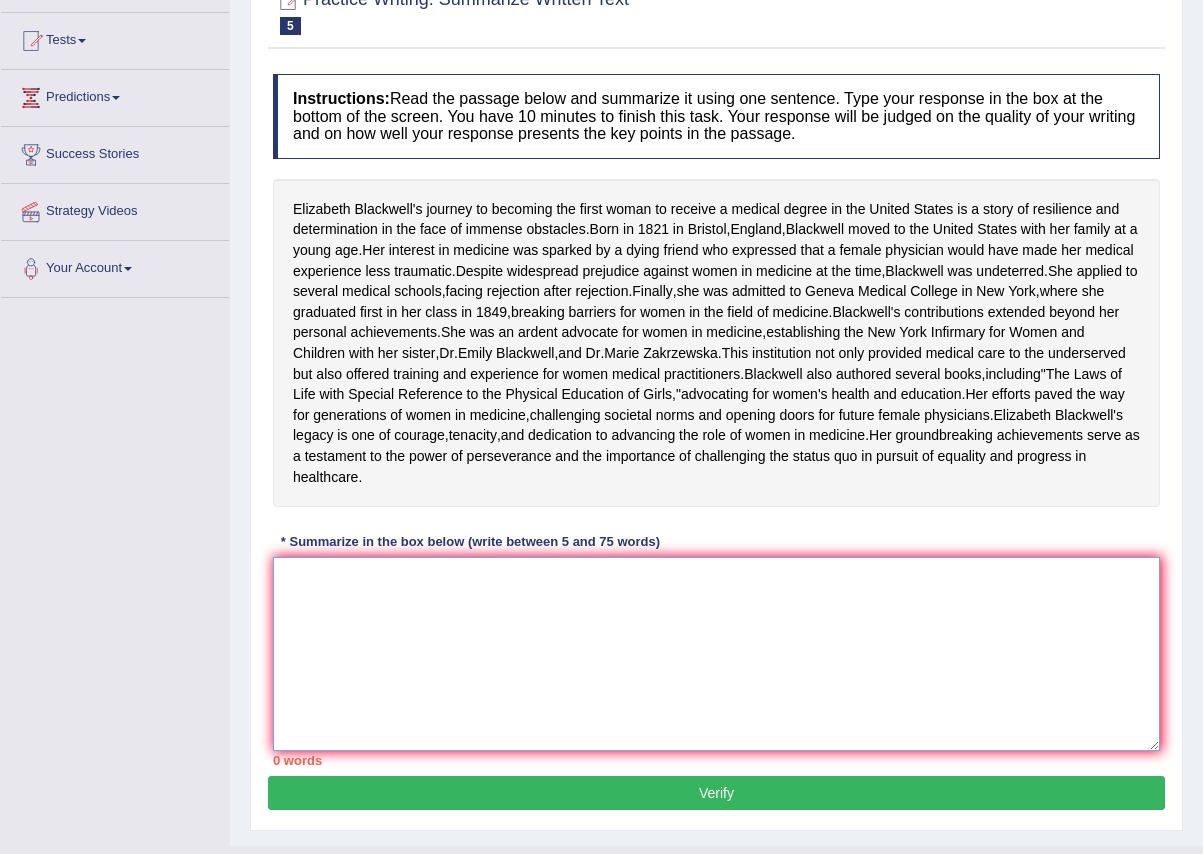 click at bounding box center [716, 654] 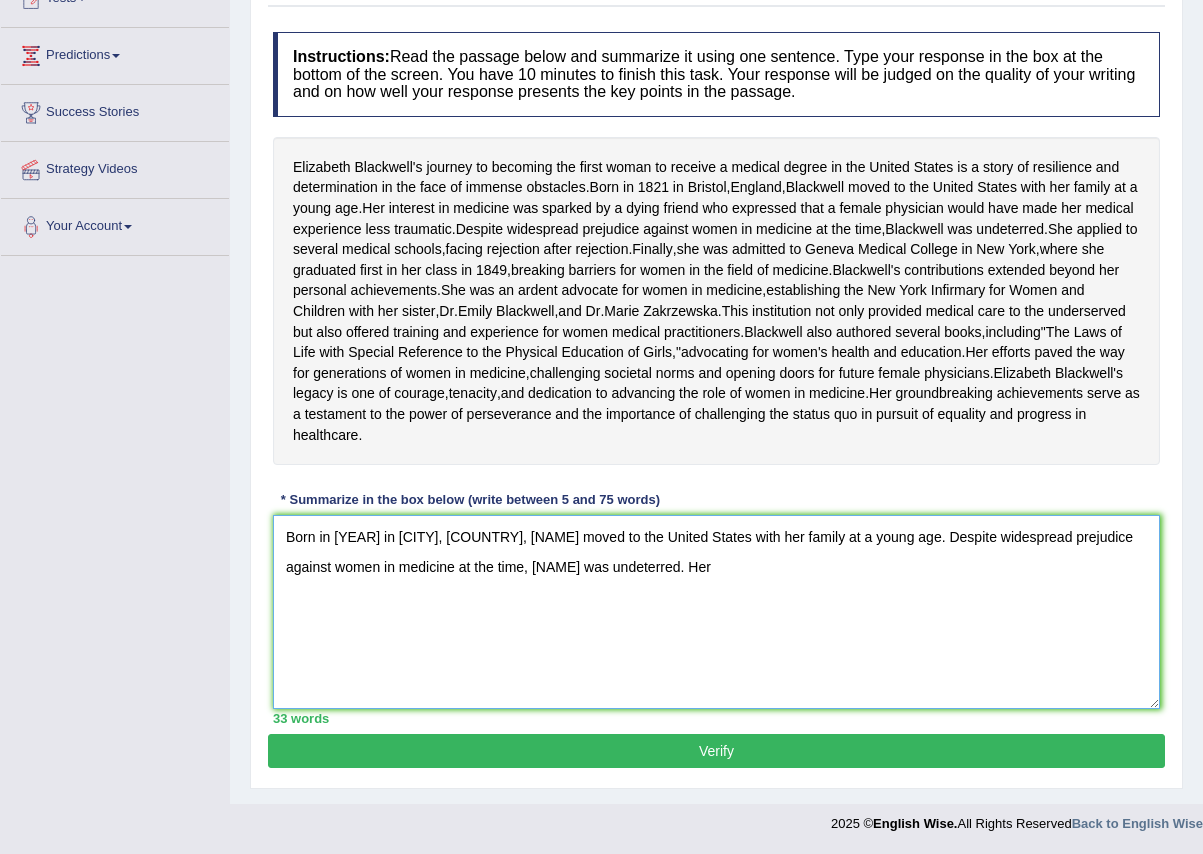 scroll, scrollTop: 365, scrollLeft: 0, axis: vertical 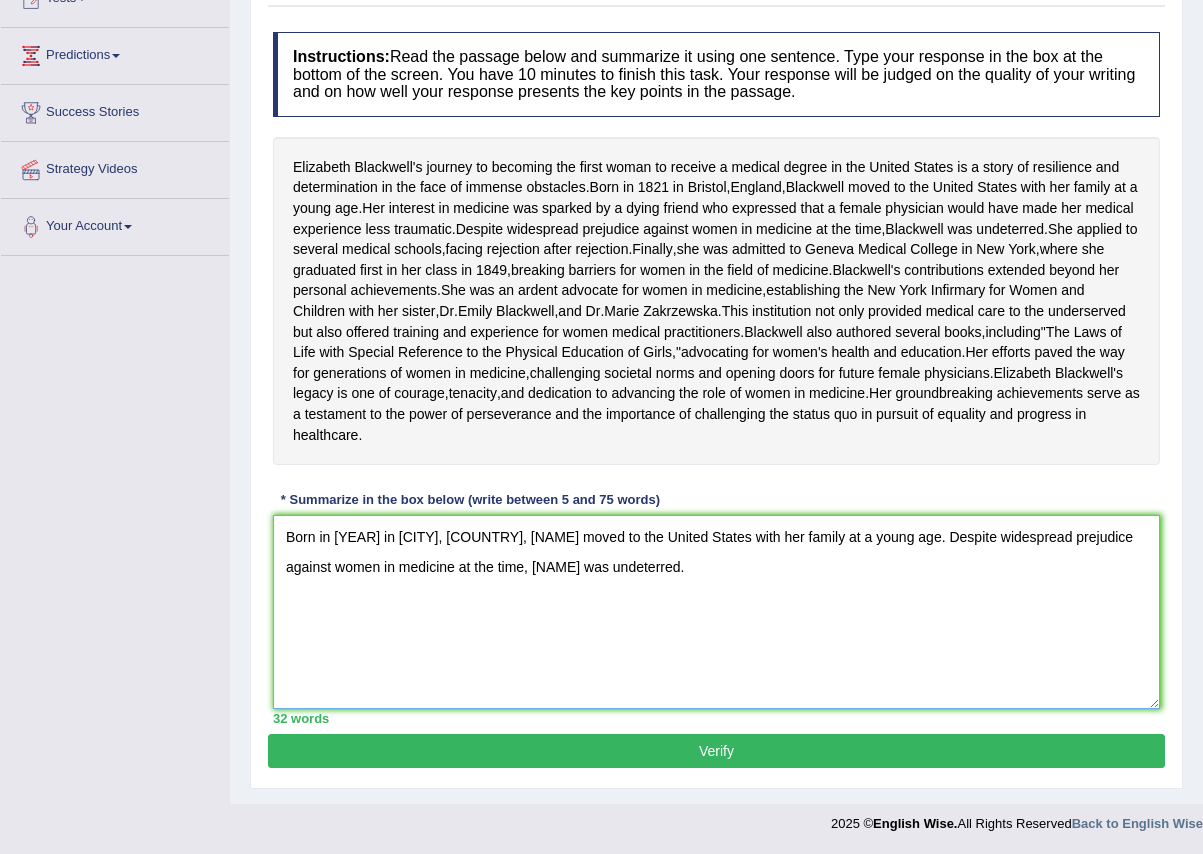 type on "Born in [YEAR] in [CITY], [COUNTRY], [NAME] moved to the United States with her family at a young age. Despite widespread prejudice against women in medicine at the time, [NAME] was undeterred." 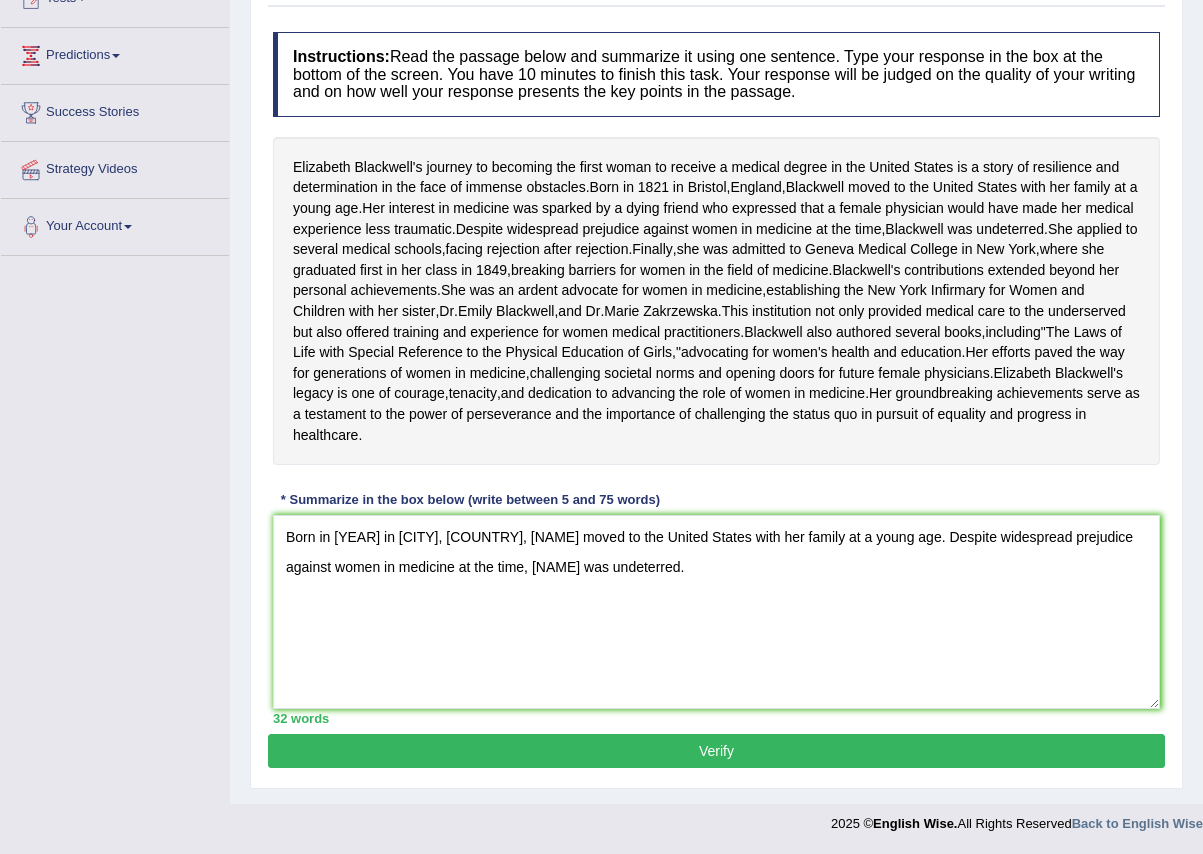 click on "Verify" at bounding box center [716, 751] 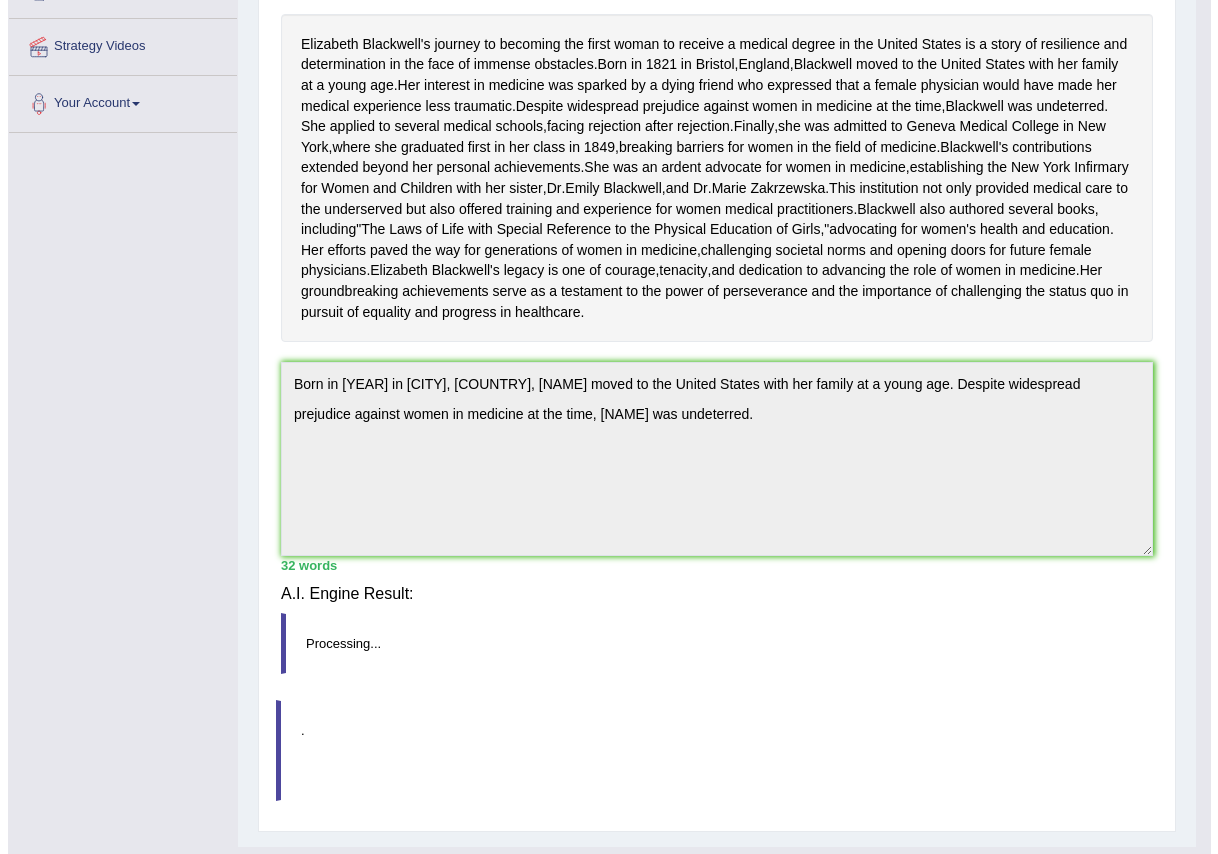 scroll, scrollTop: 354, scrollLeft: 0, axis: vertical 